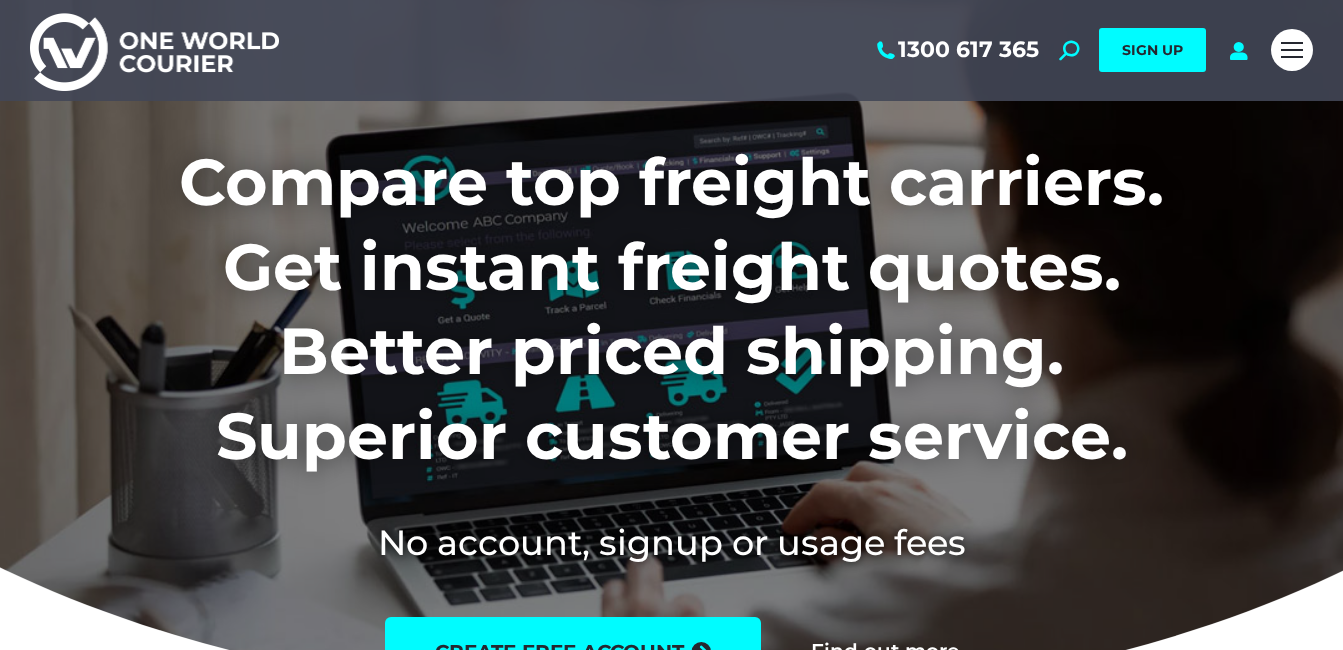 scroll, scrollTop: 0, scrollLeft: 0, axis: both 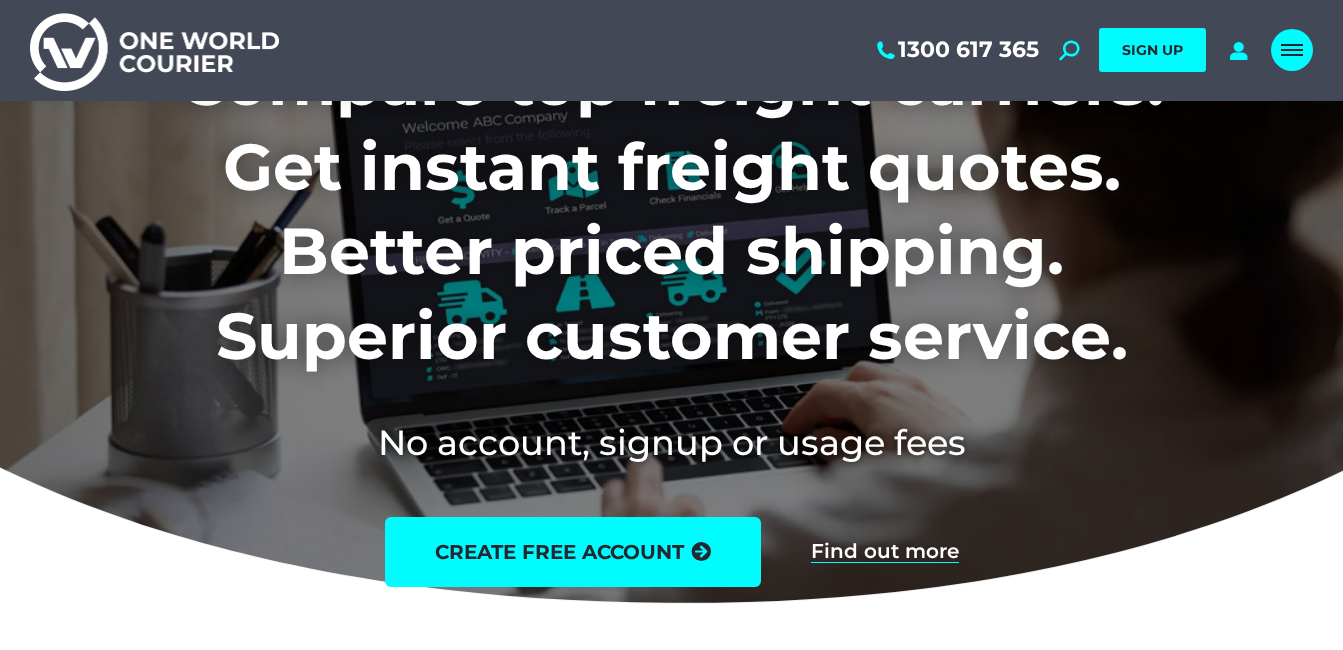 click at bounding box center [1292, 45] 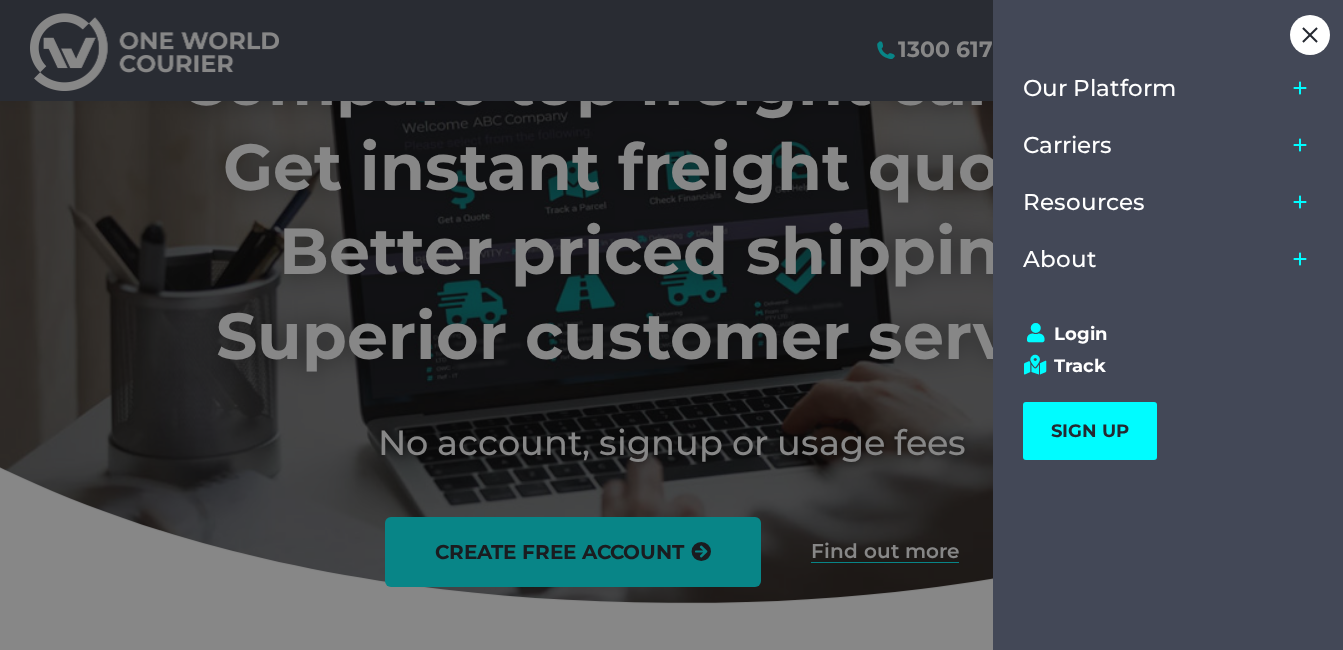 click 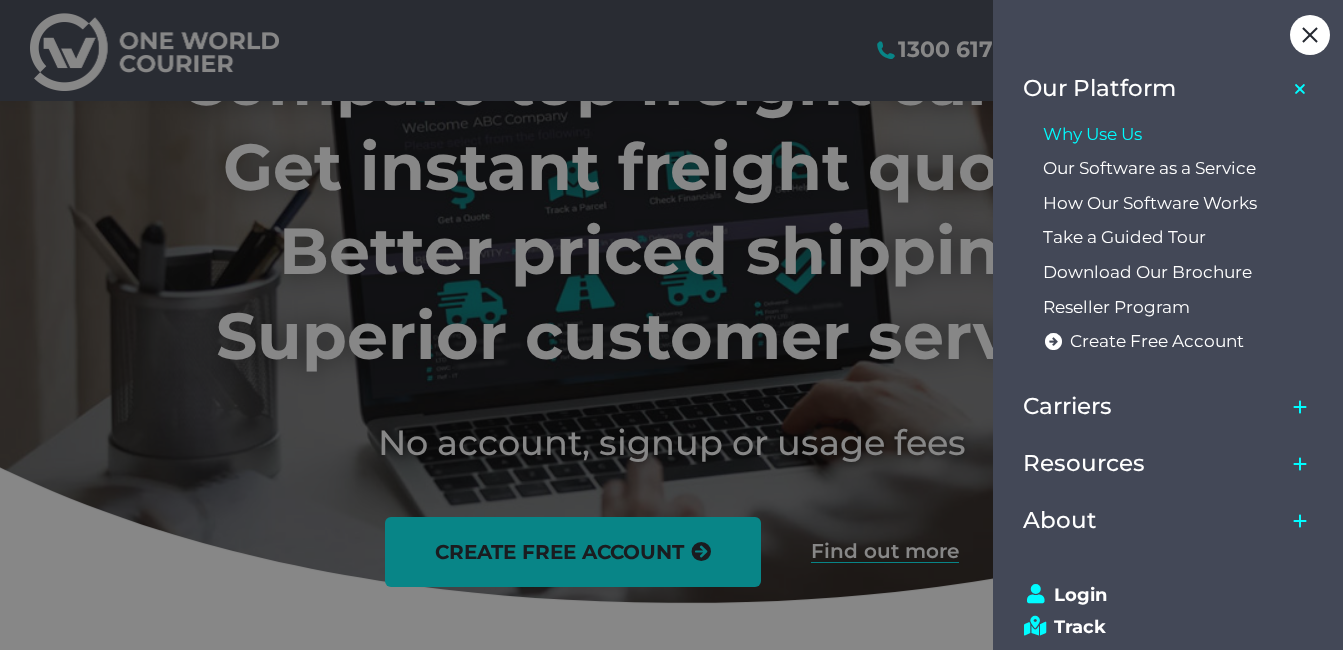 click on "Why Use Us" at bounding box center (1092, 134) 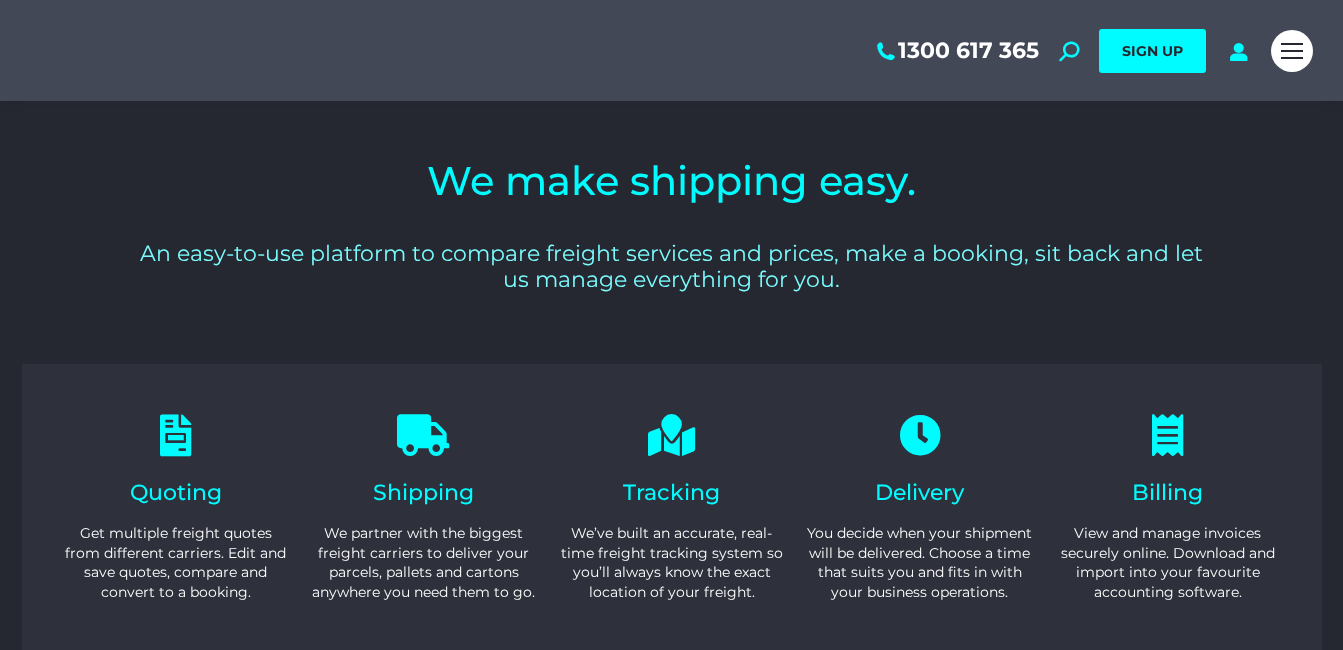 scroll, scrollTop: 0, scrollLeft: 0, axis: both 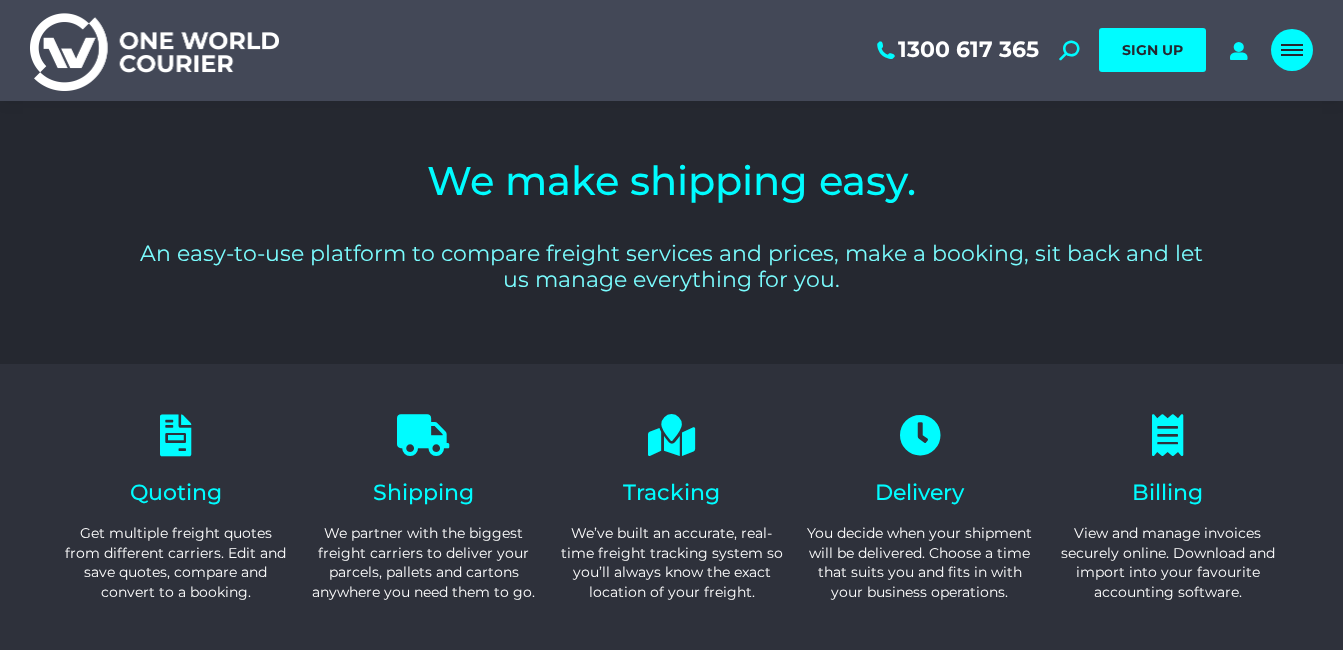 click at bounding box center [1292, 50] 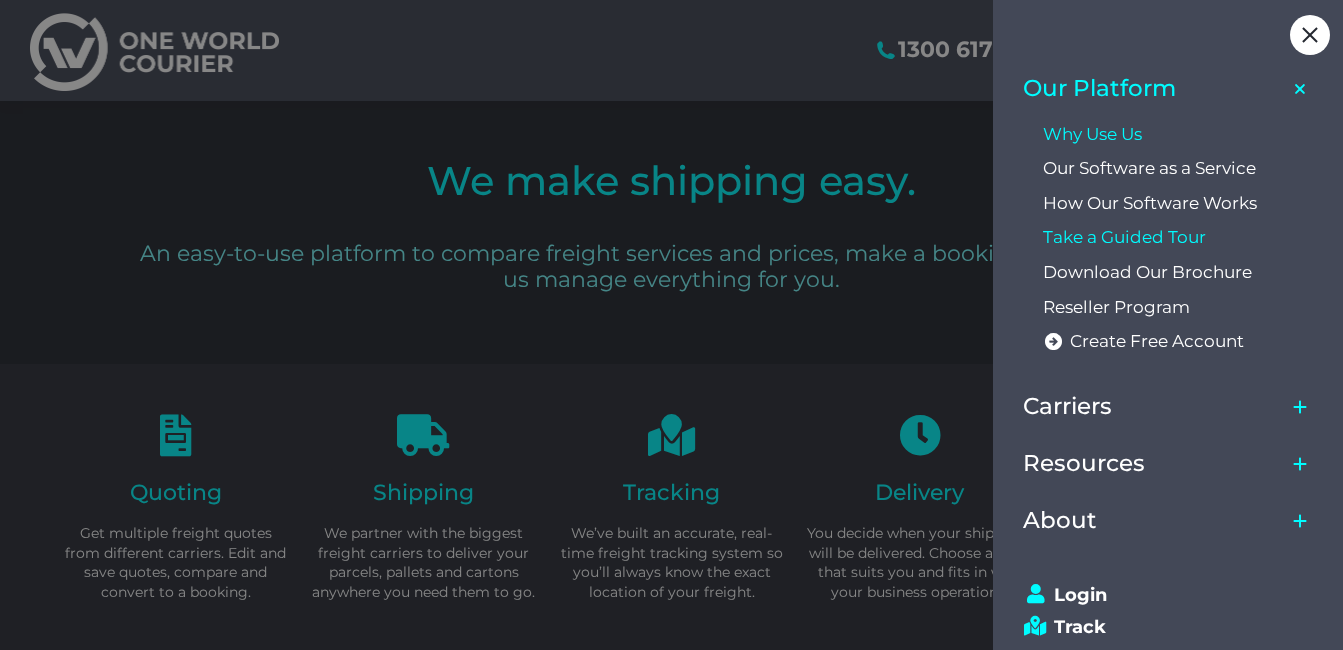 click on "Take a Guided Tour" at bounding box center [1124, 237] 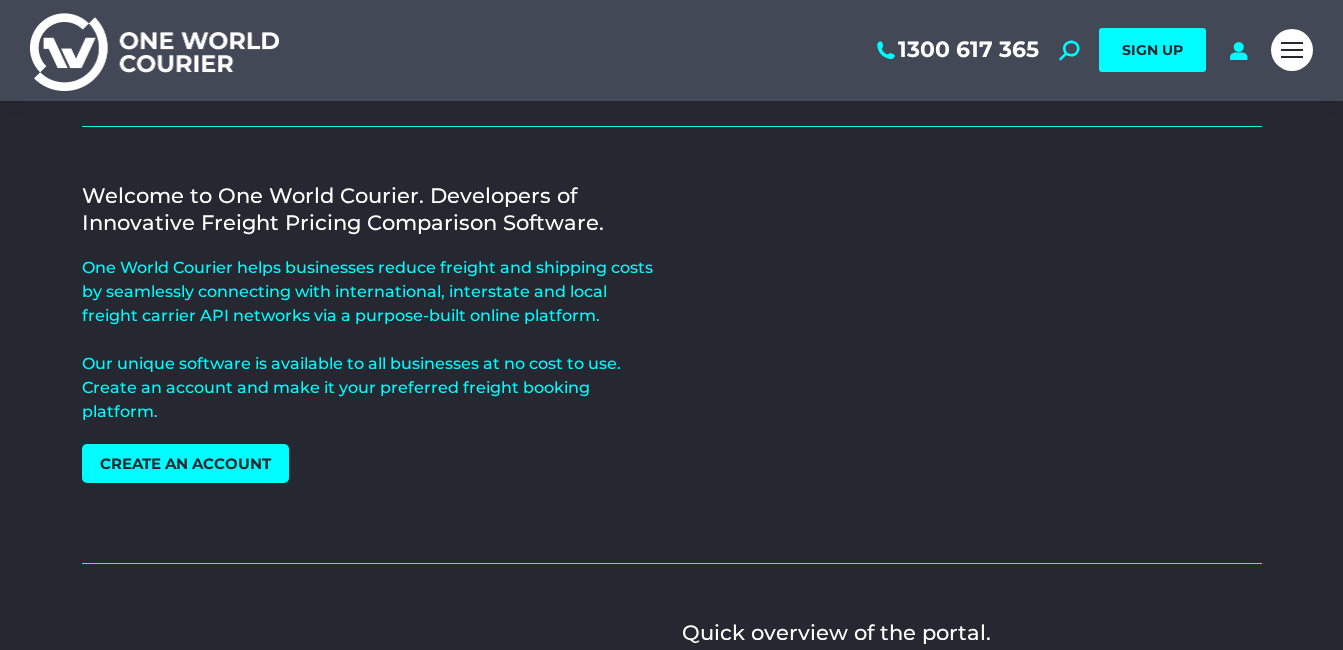 scroll, scrollTop: 0, scrollLeft: 0, axis: both 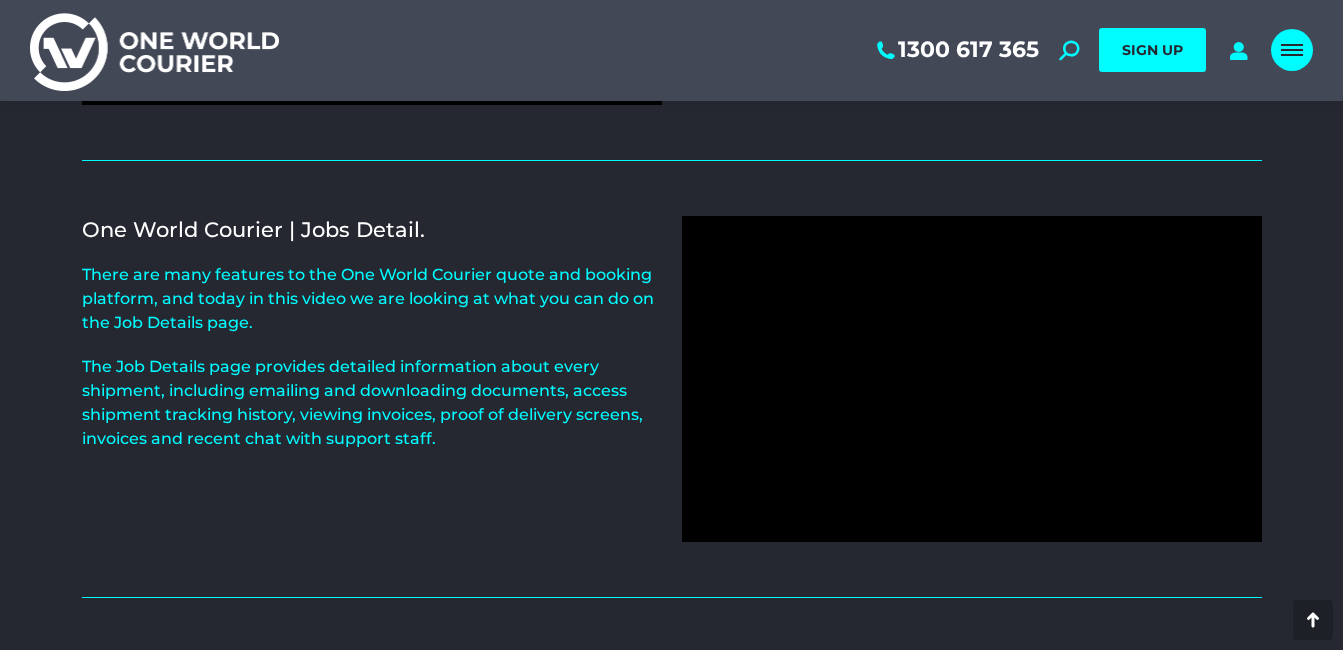 click at bounding box center [1292, 50] 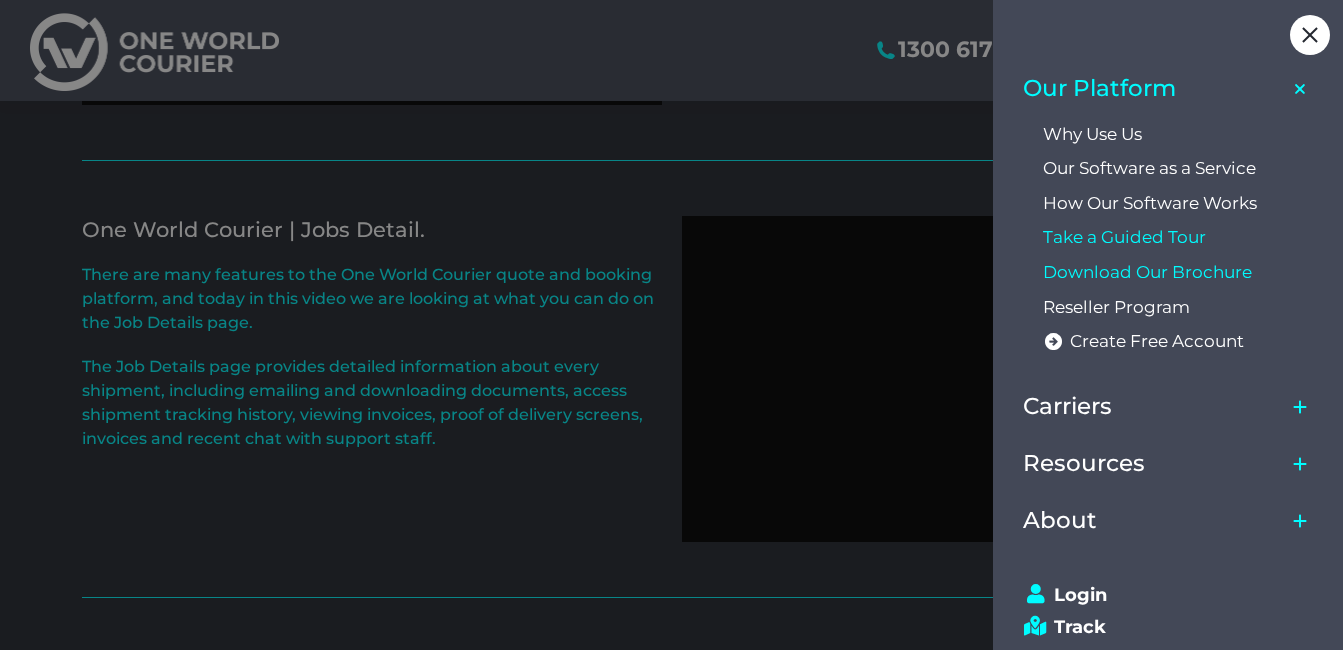click on "Download Our Brochure" at bounding box center (1147, 272) 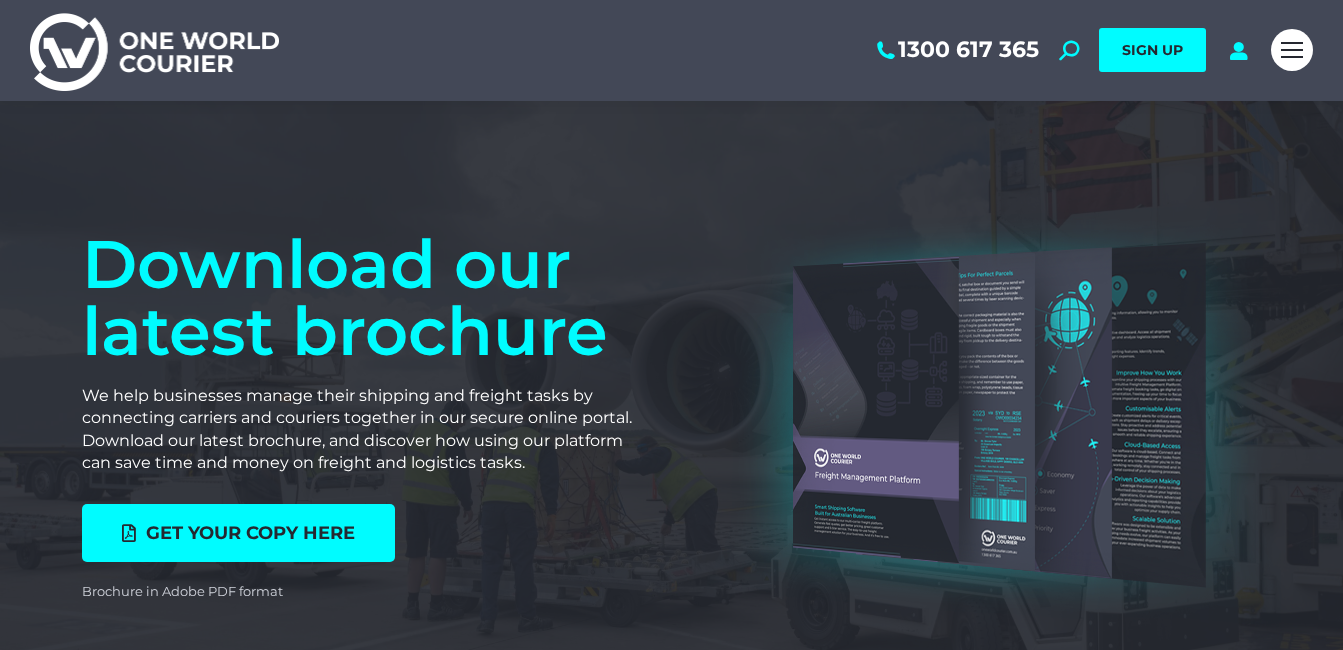 scroll, scrollTop: 0, scrollLeft: 0, axis: both 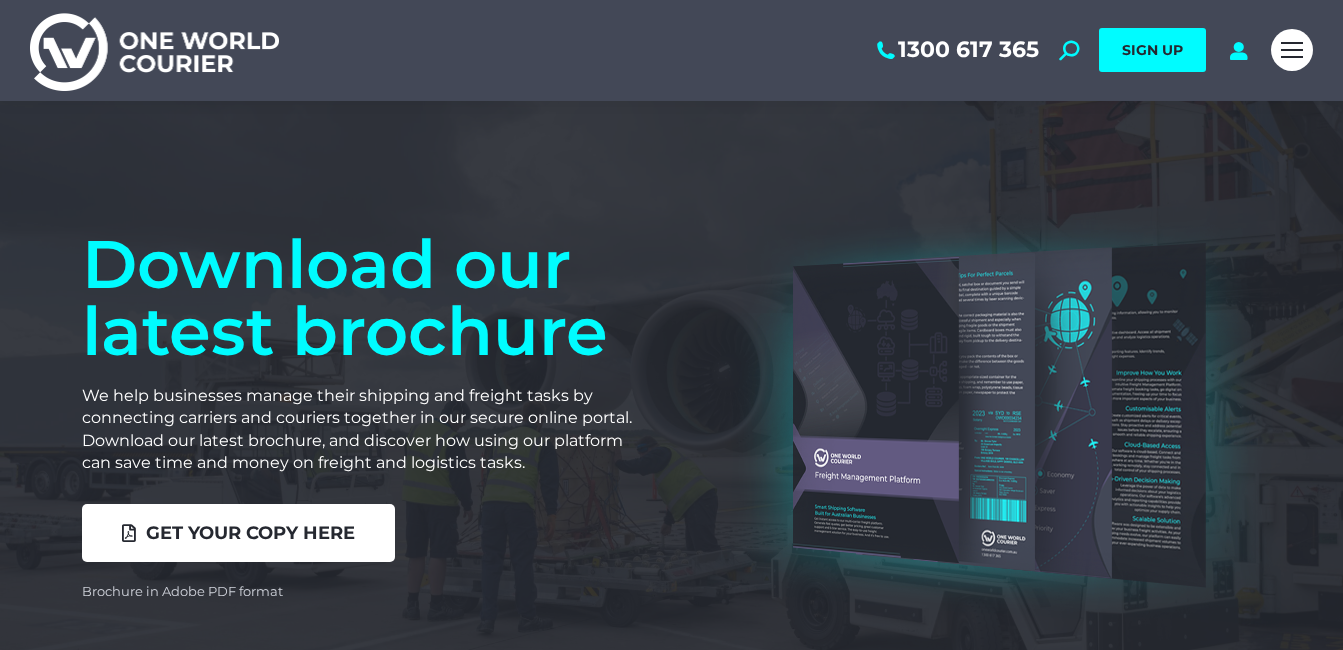 click on "Get your copy here" at bounding box center (250, 533) 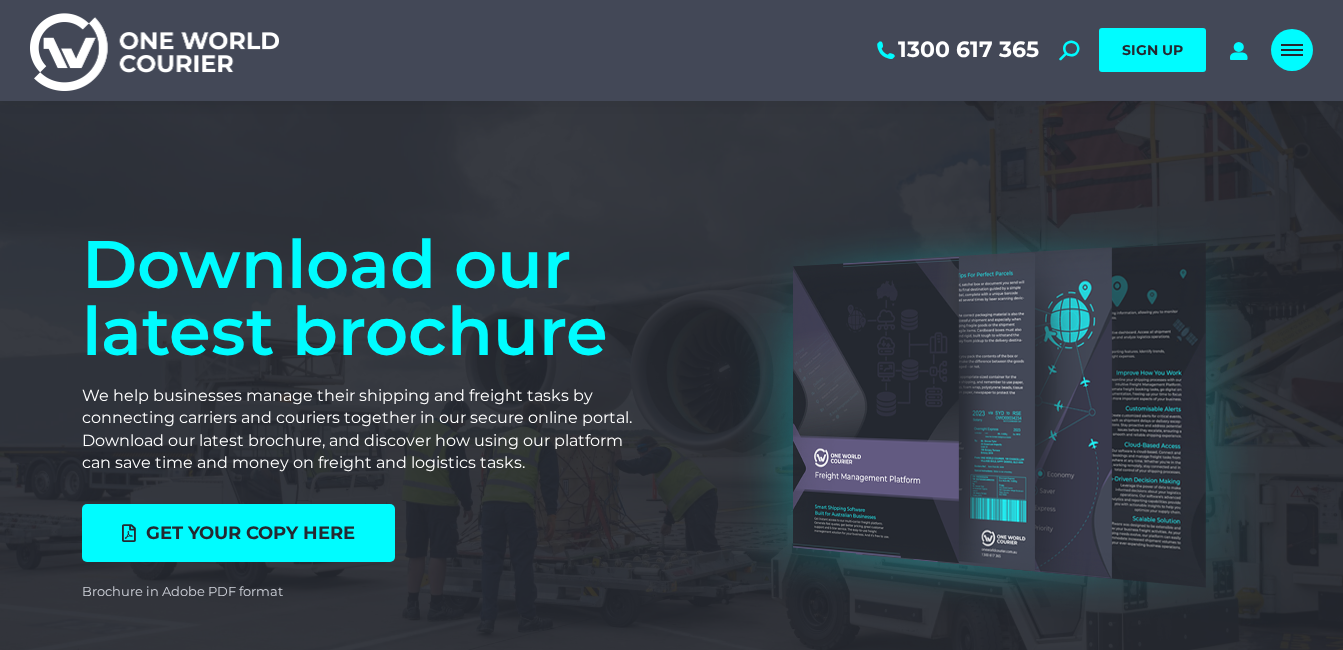 click at bounding box center (1292, 45) 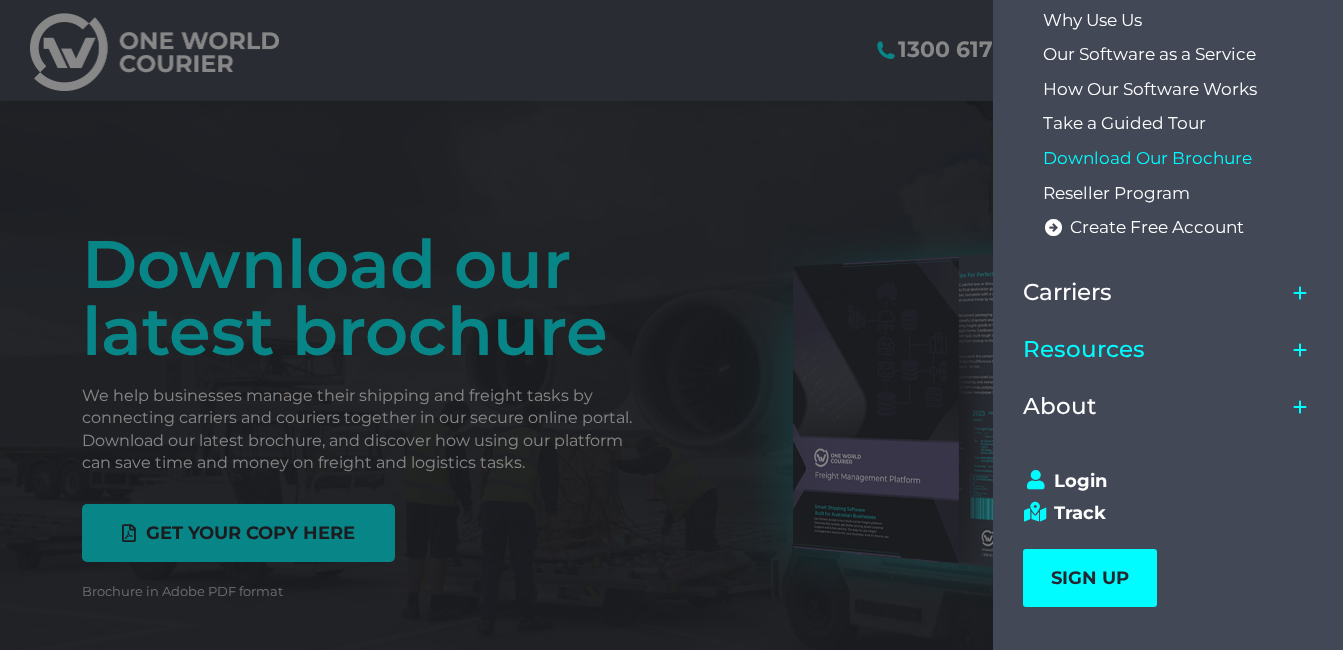 scroll, scrollTop: 136, scrollLeft: 0, axis: vertical 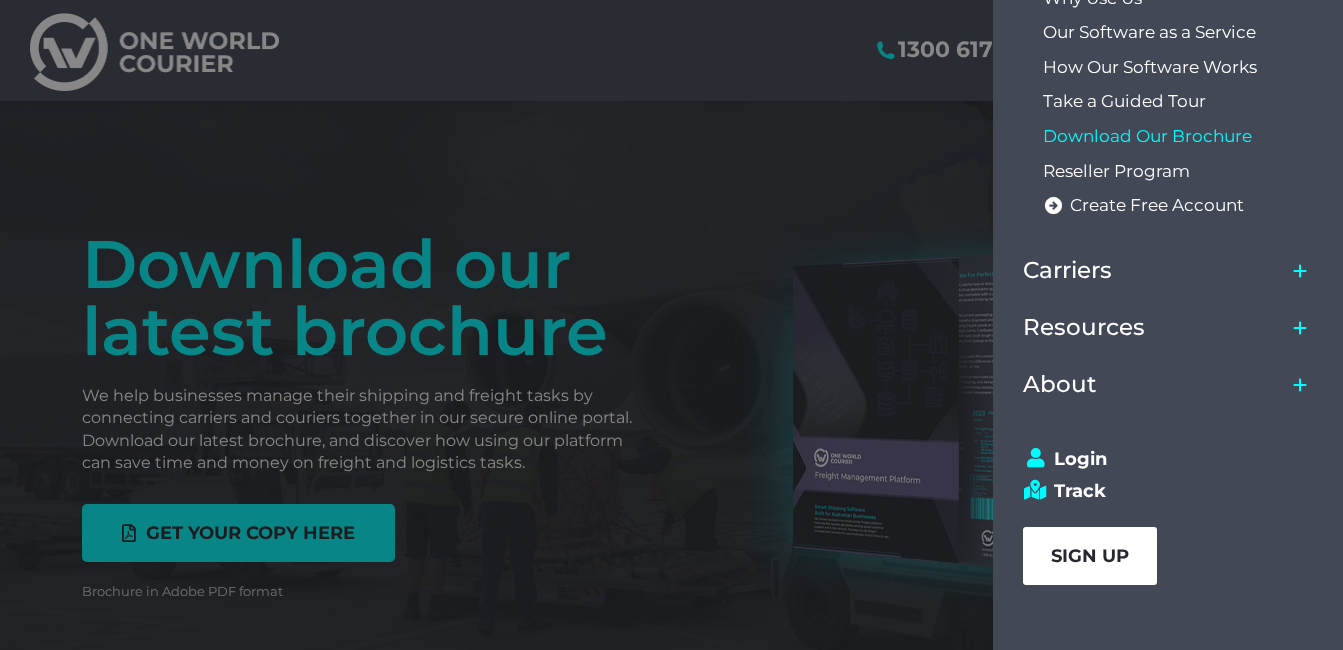 click on "SIGN UP" at bounding box center (1090, 556) 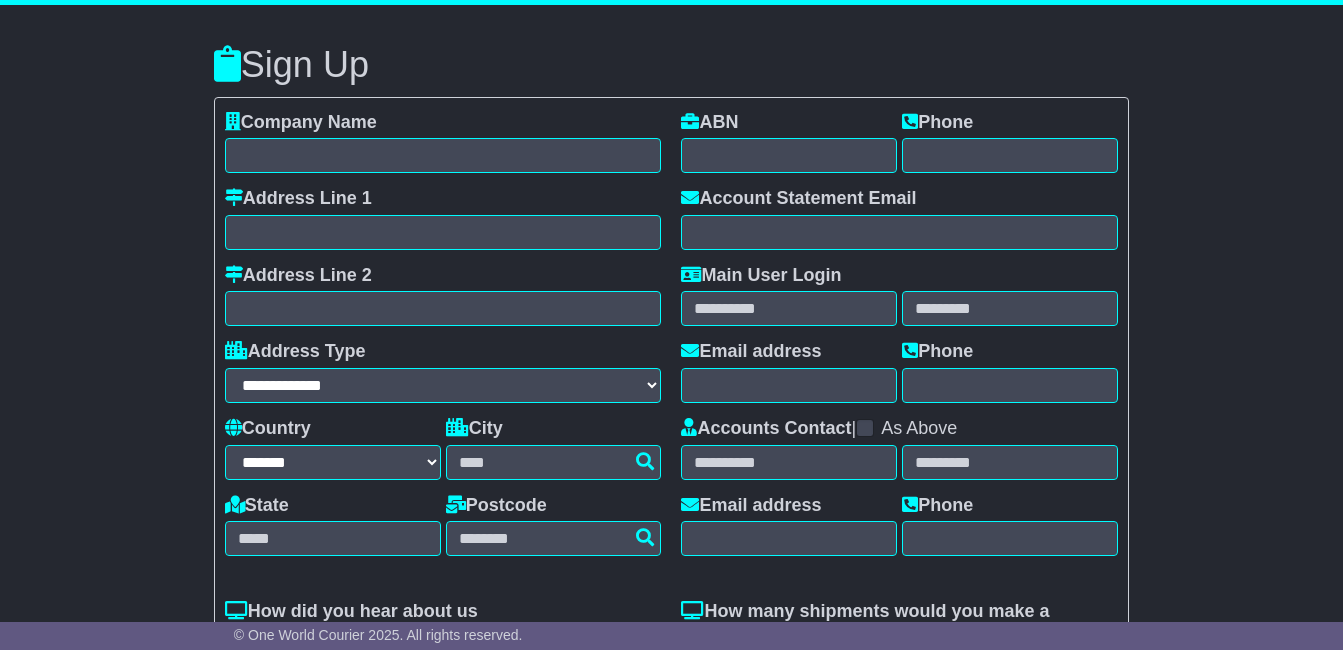 select on "**" 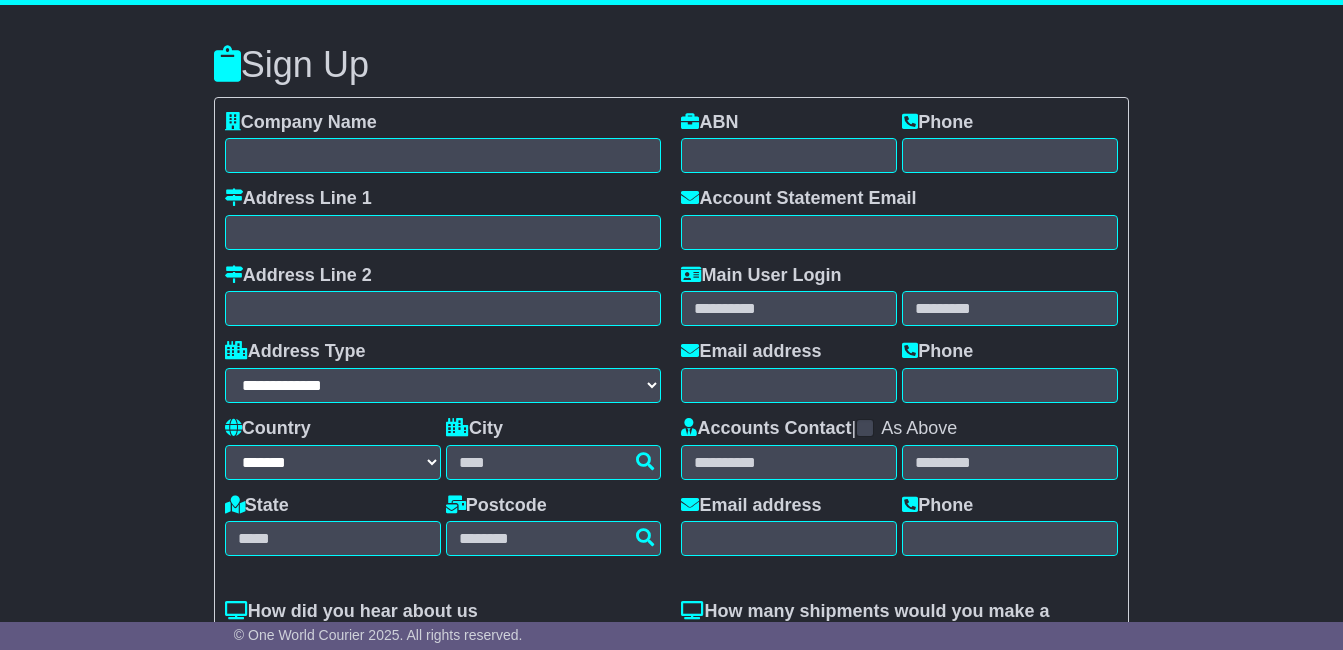 scroll, scrollTop: 0, scrollLeft: 0, axis: both 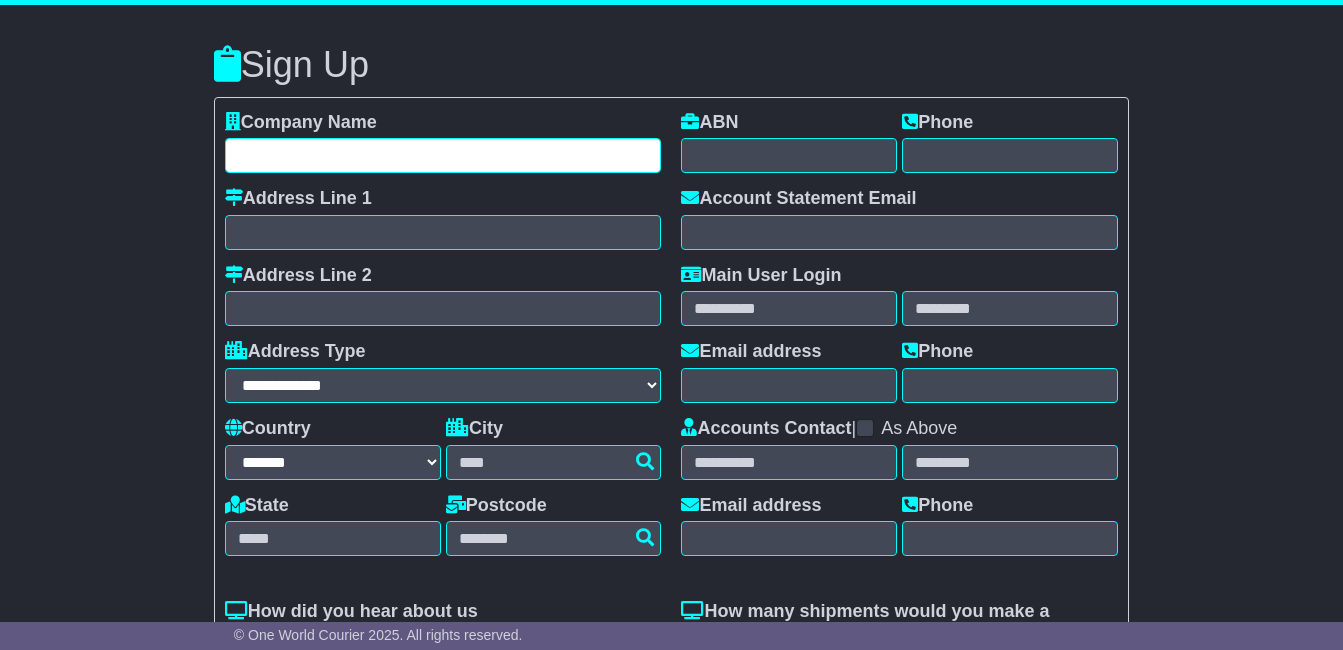 click at bounding box center (443, 155) 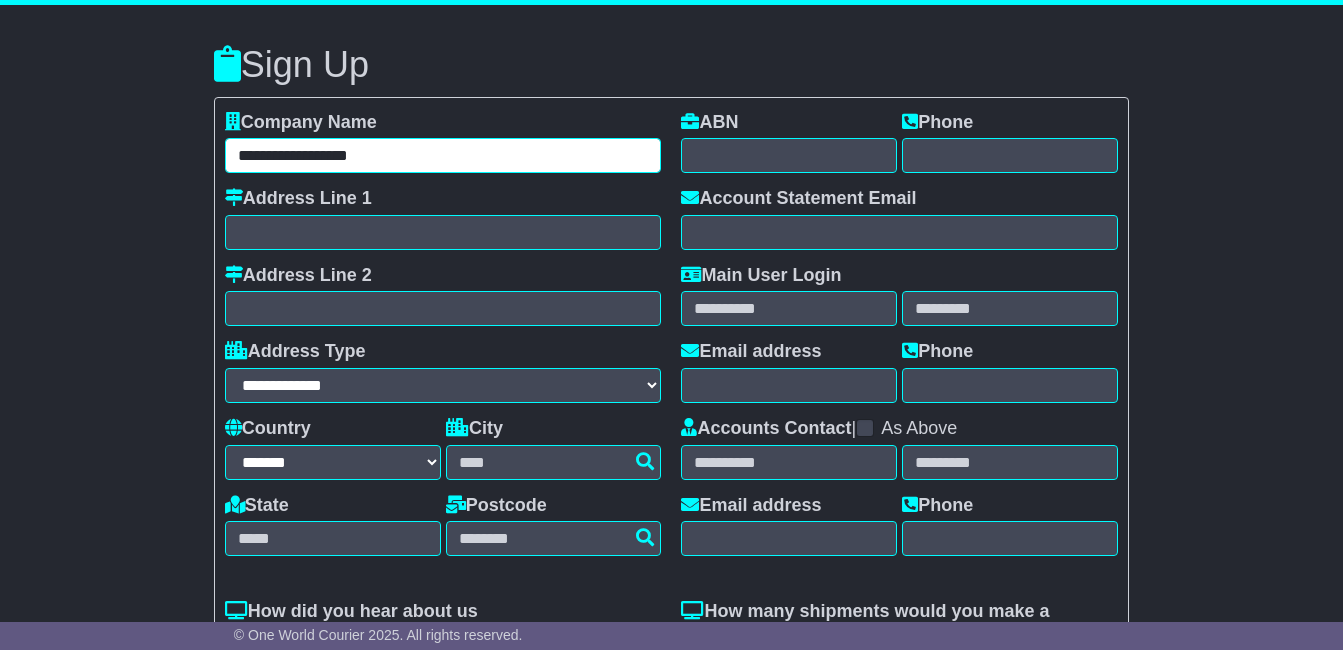 type on "**********" 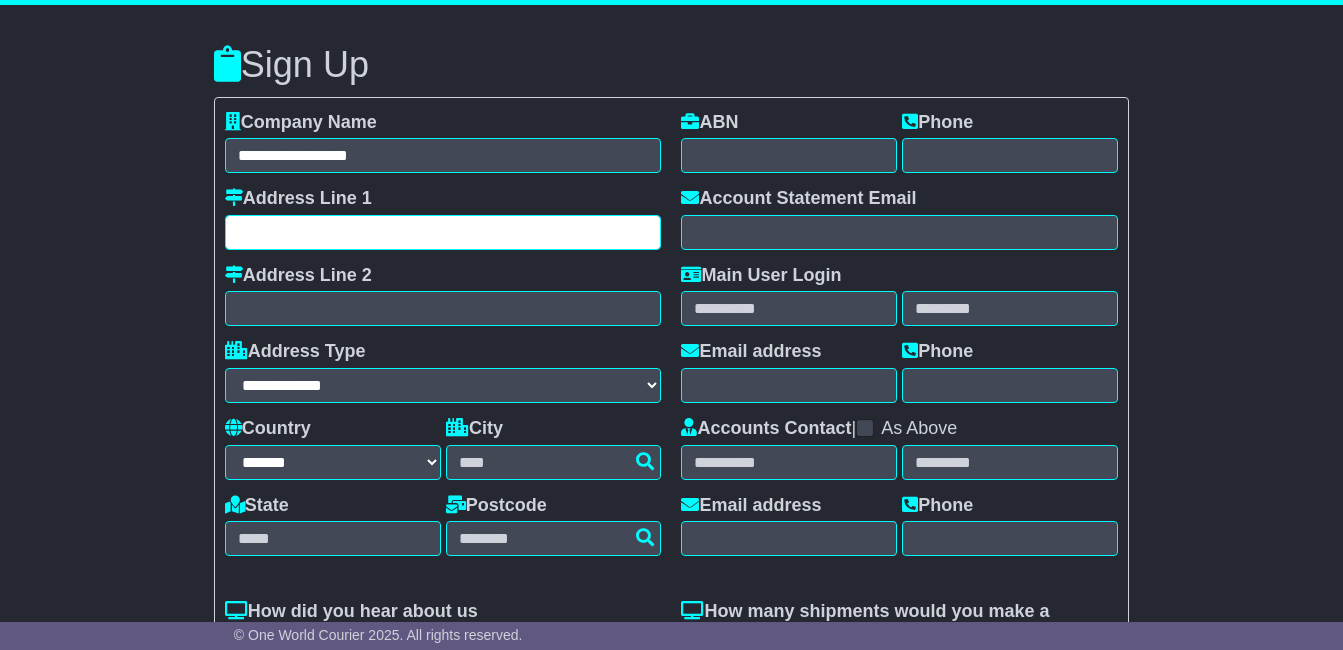 click at bounding box center (443, 232) 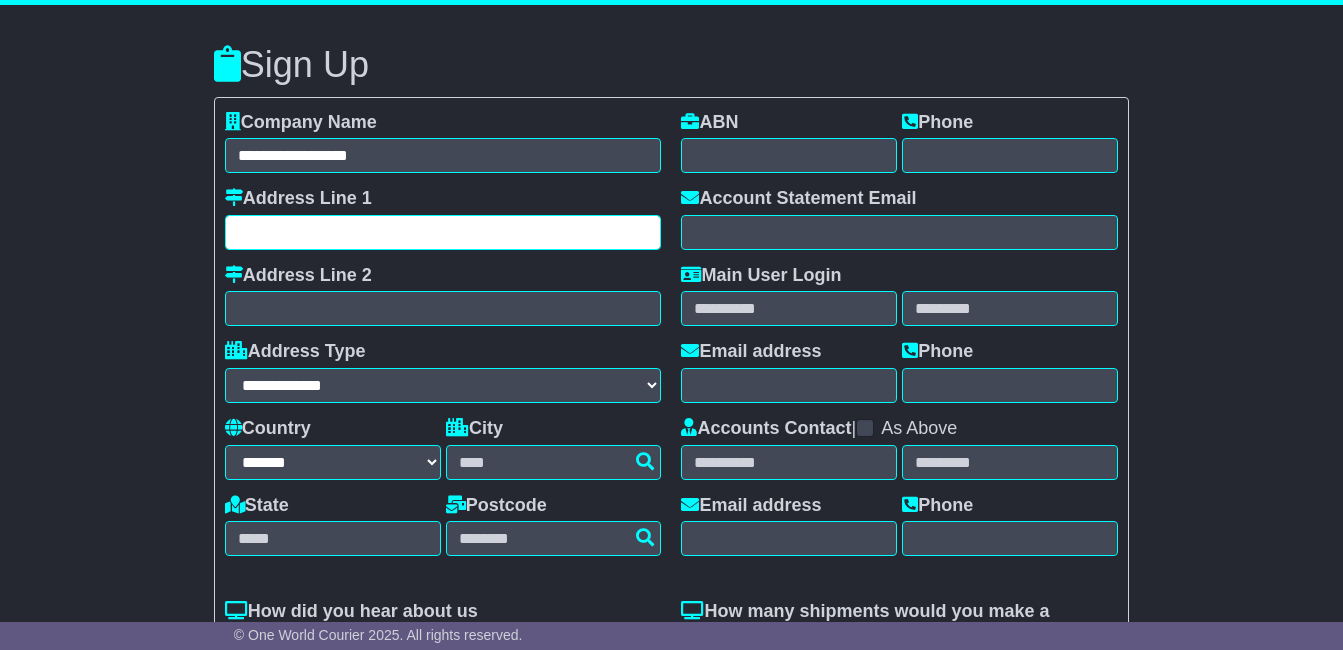 type on "**********" 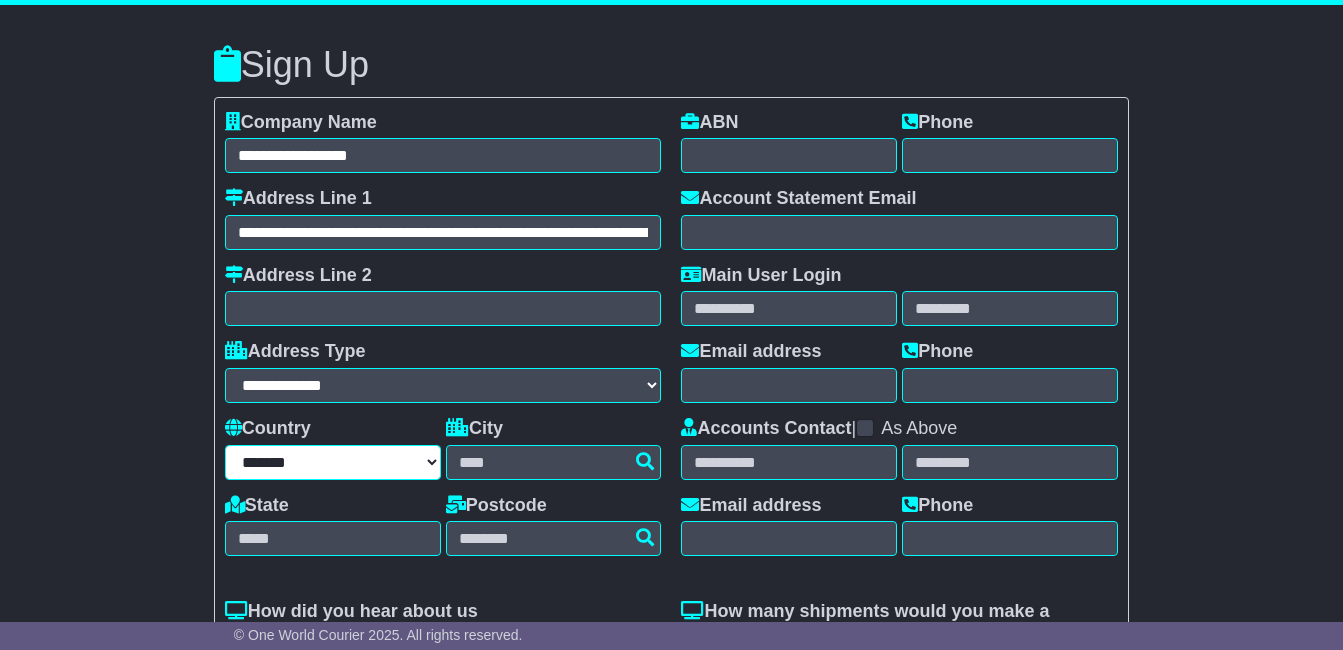 select on "***" 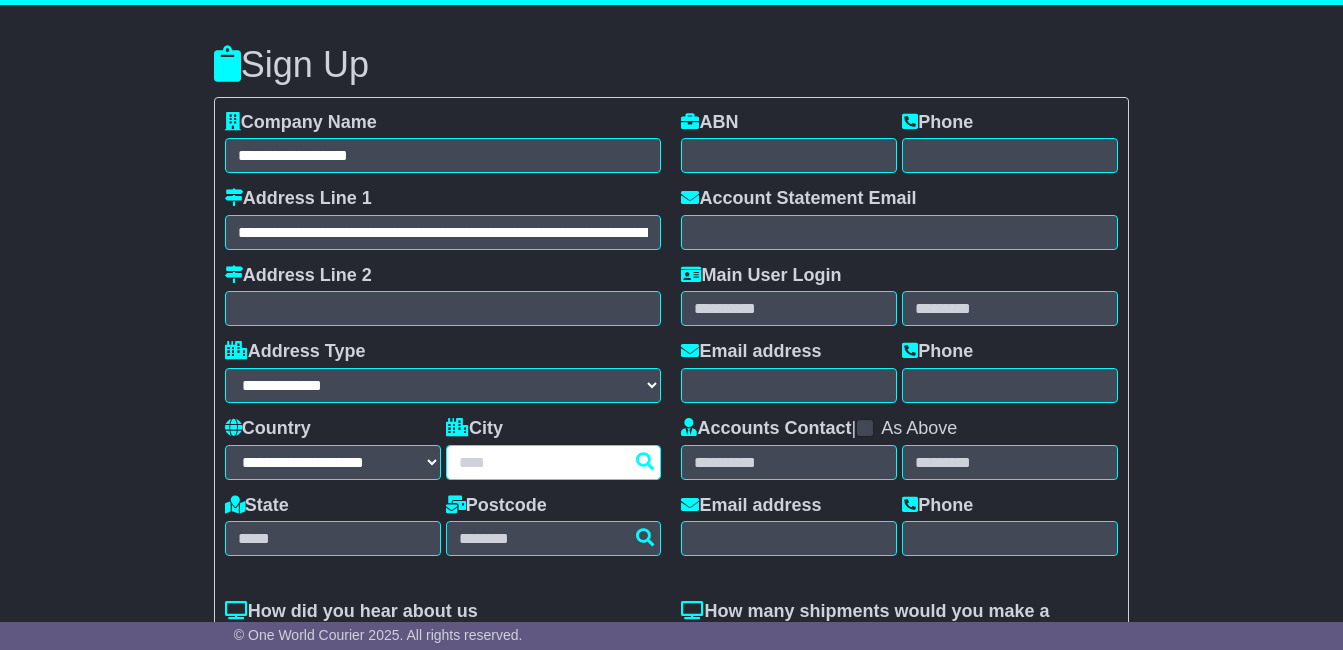 type on "**********" 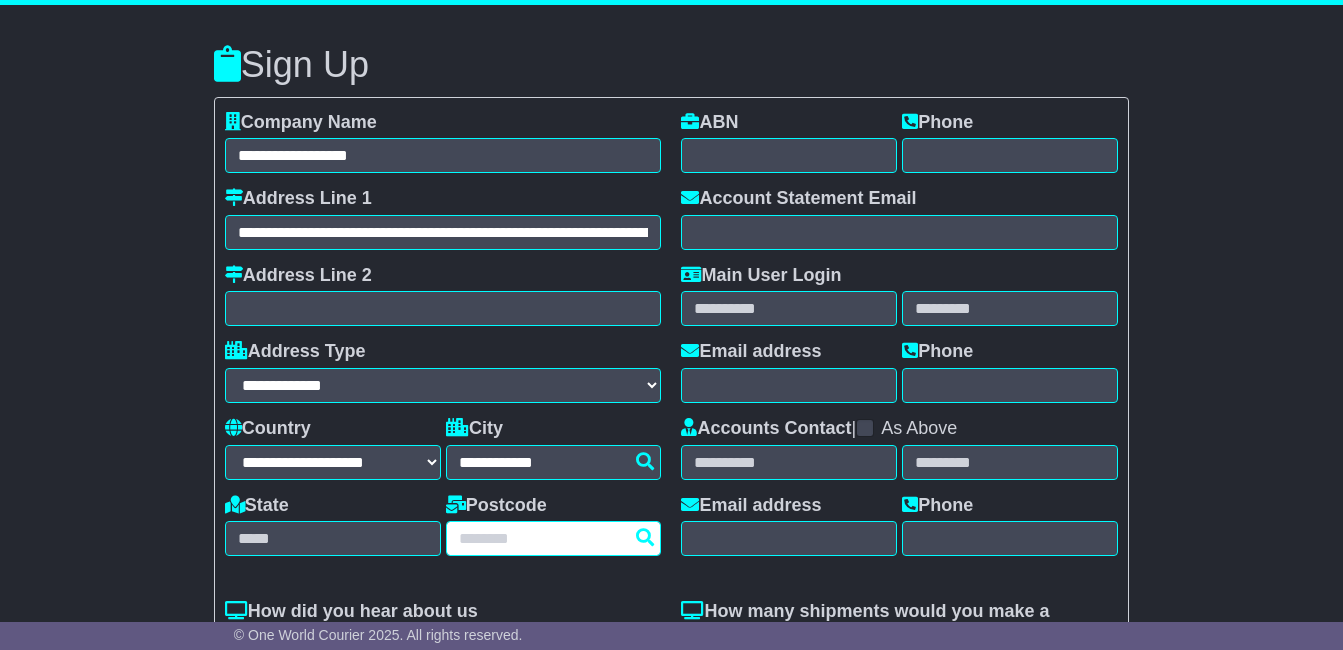 type on "***" 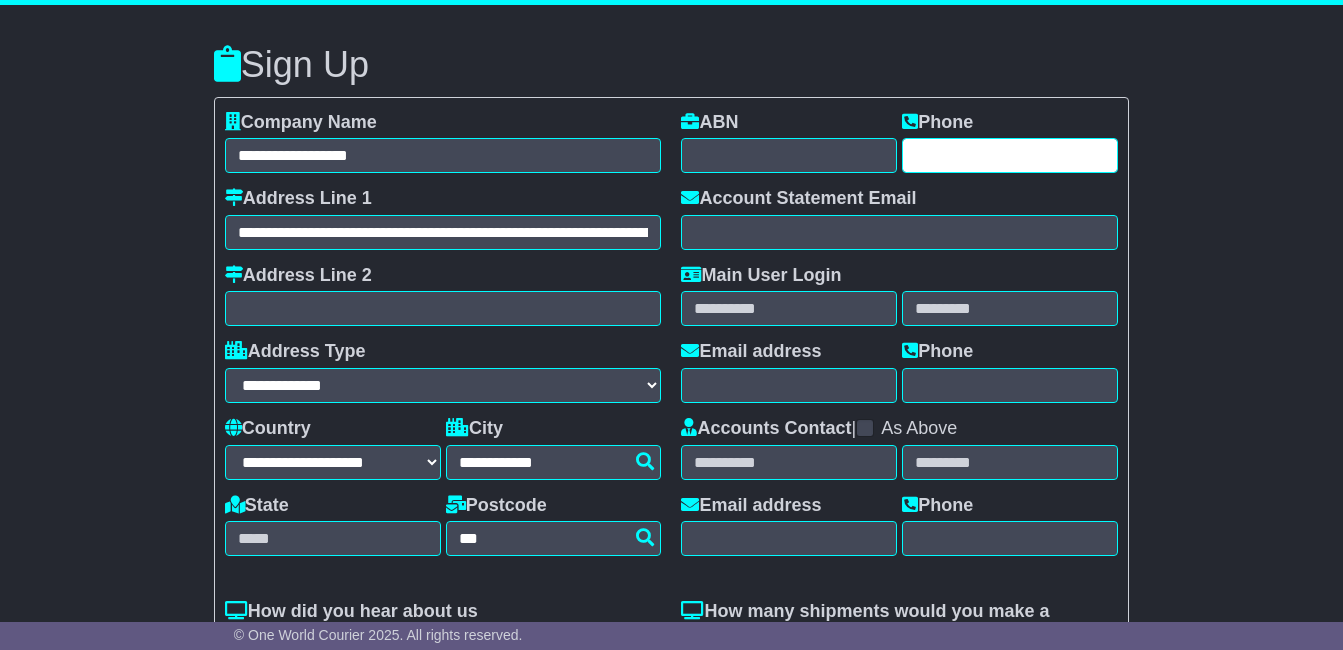 type on "********" 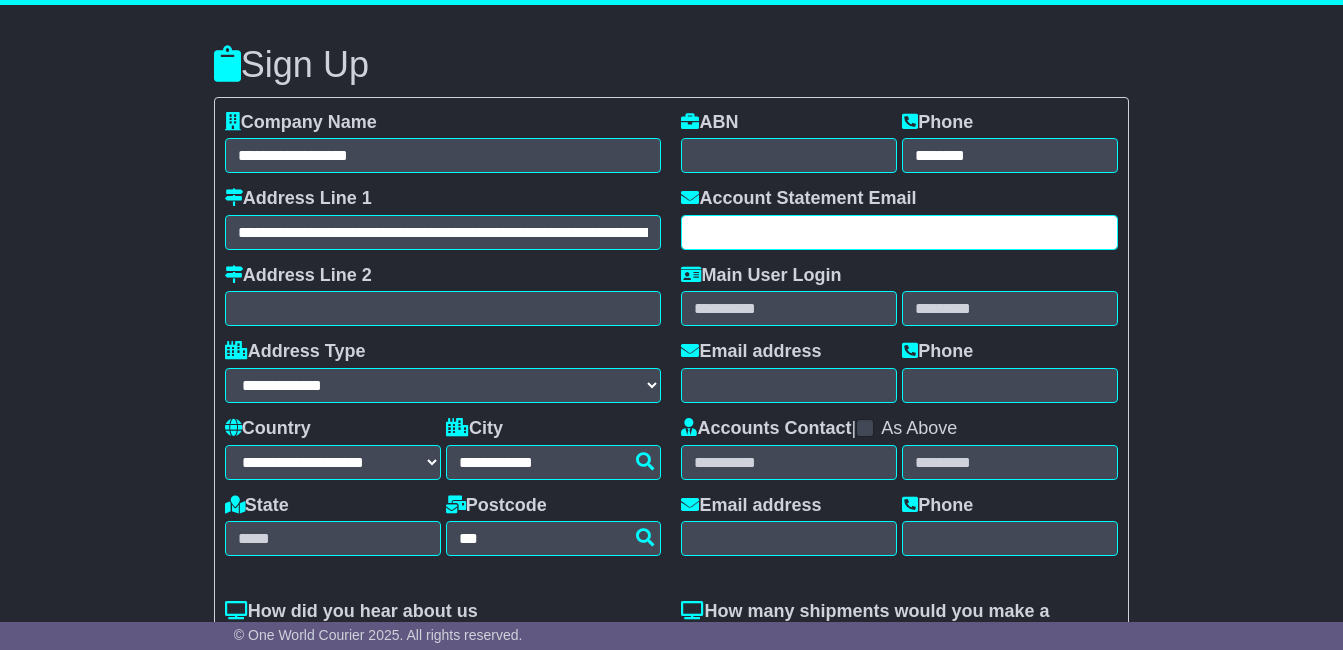 type on "**********" 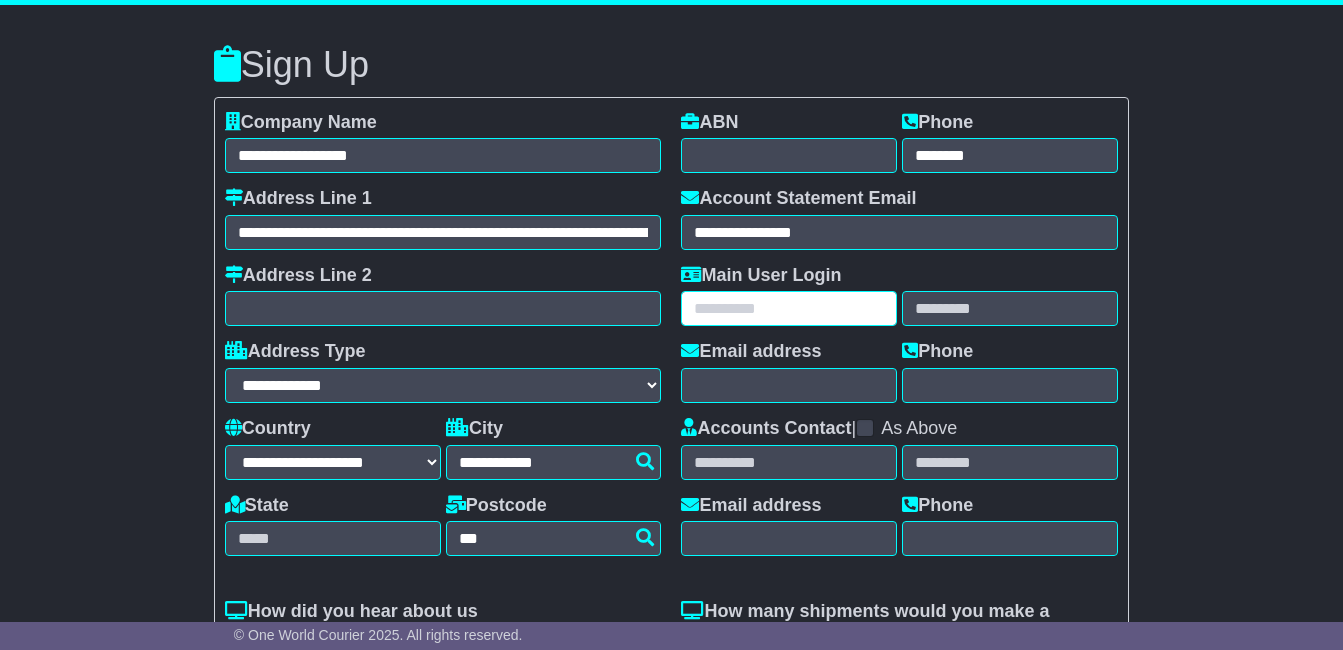 type on "*****" 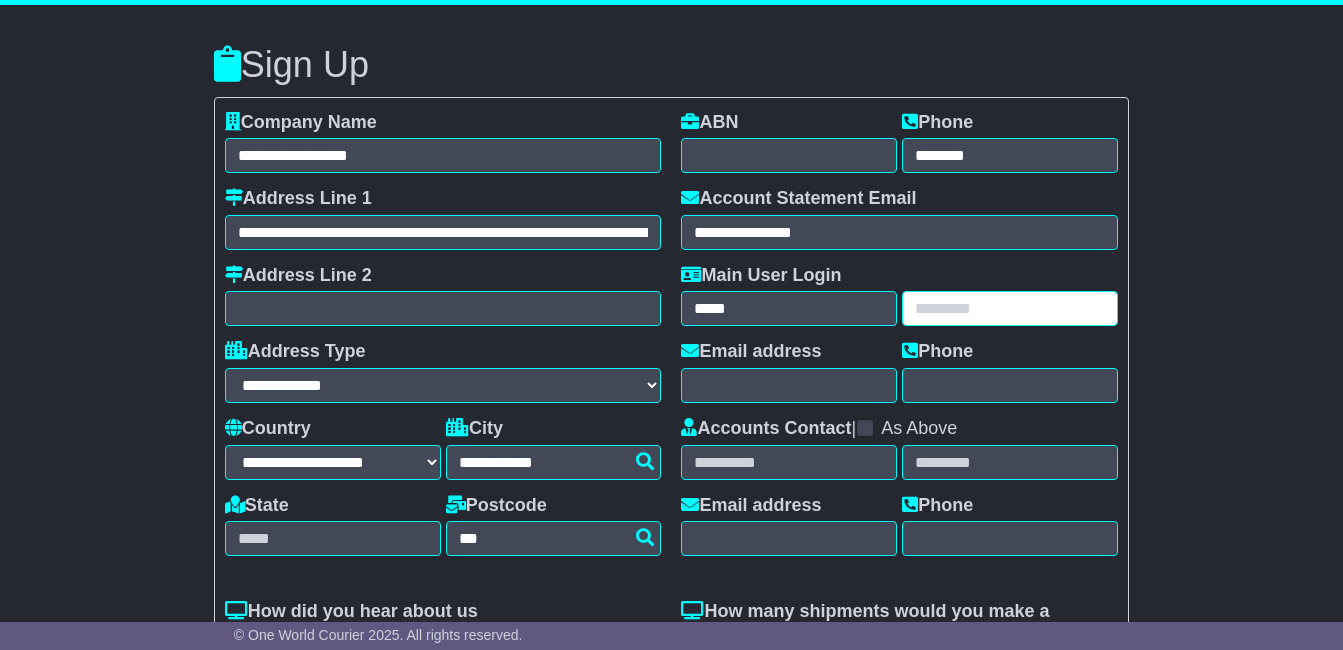type on "*****" 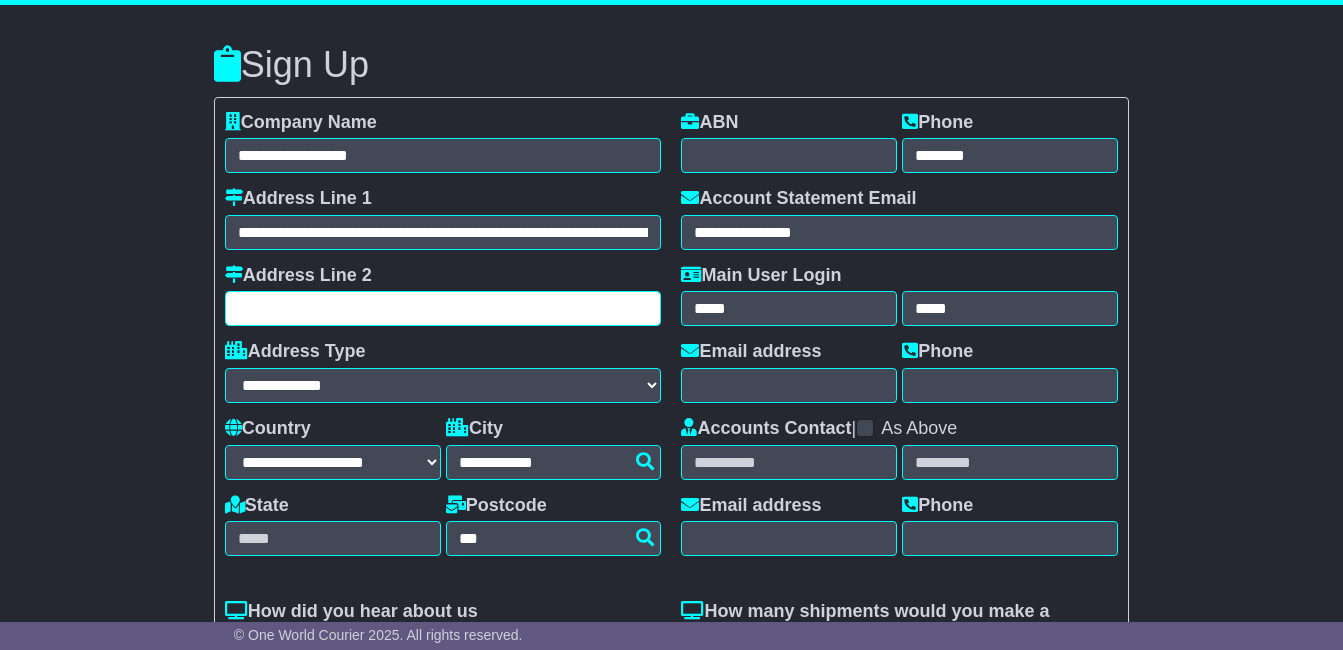 click at bounding box center (443, 308) 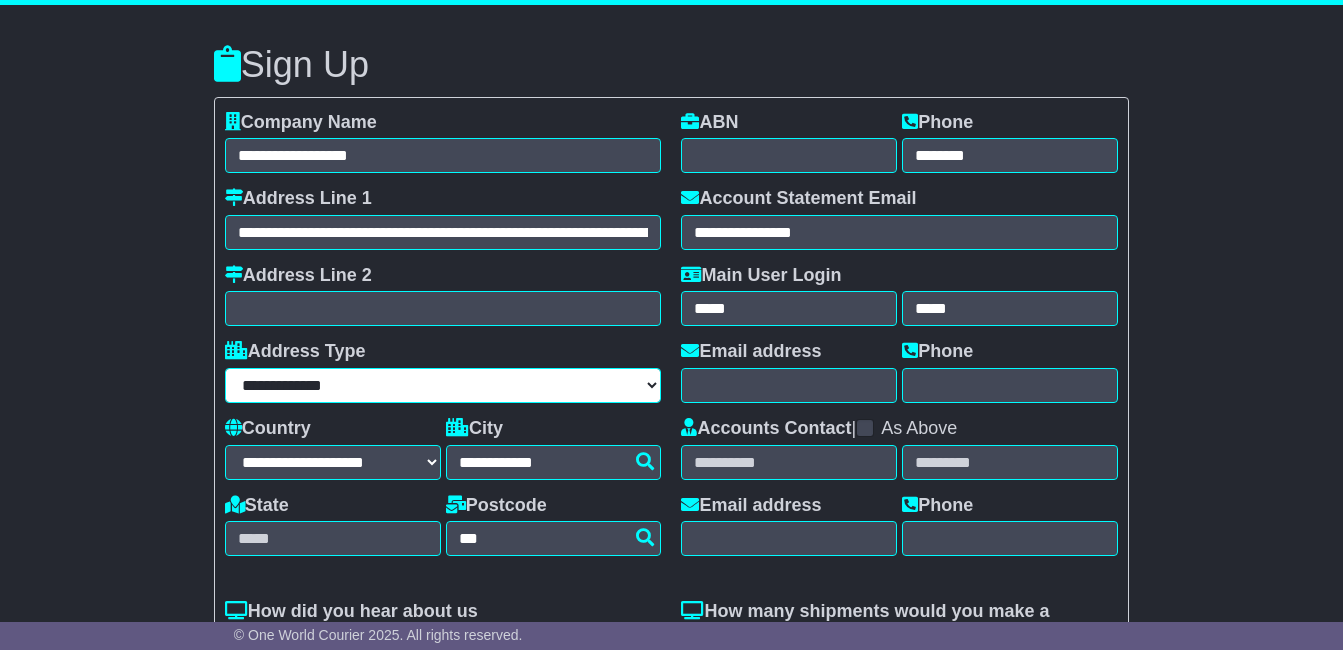 click on "**********" at bounding box center (443, 385) 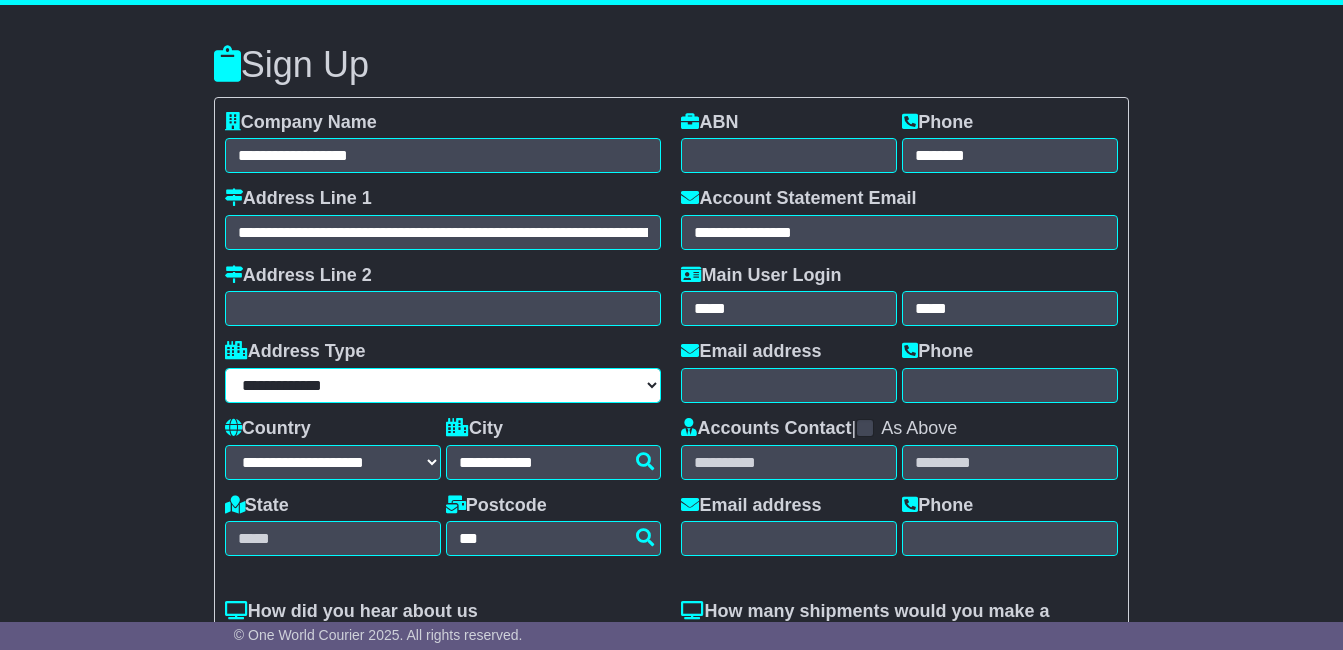 click on "**********" at bounding box center [443, 385] 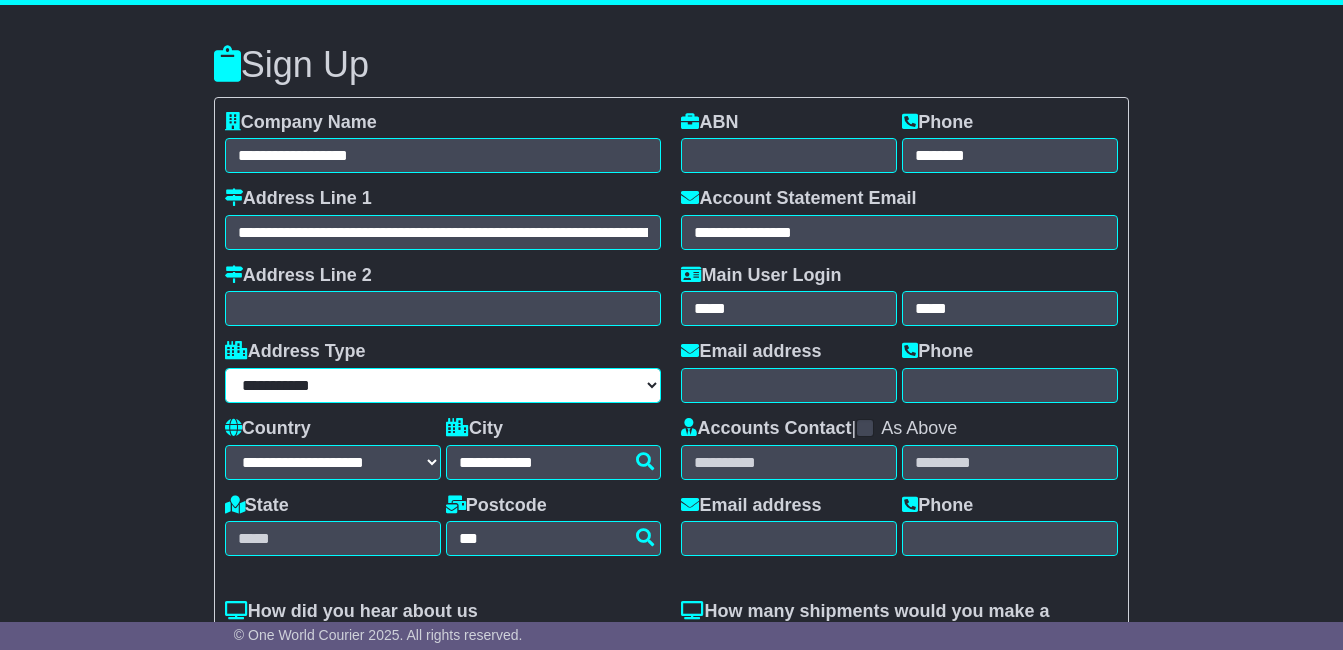 click on "**********" at bounding box center (443, 385) 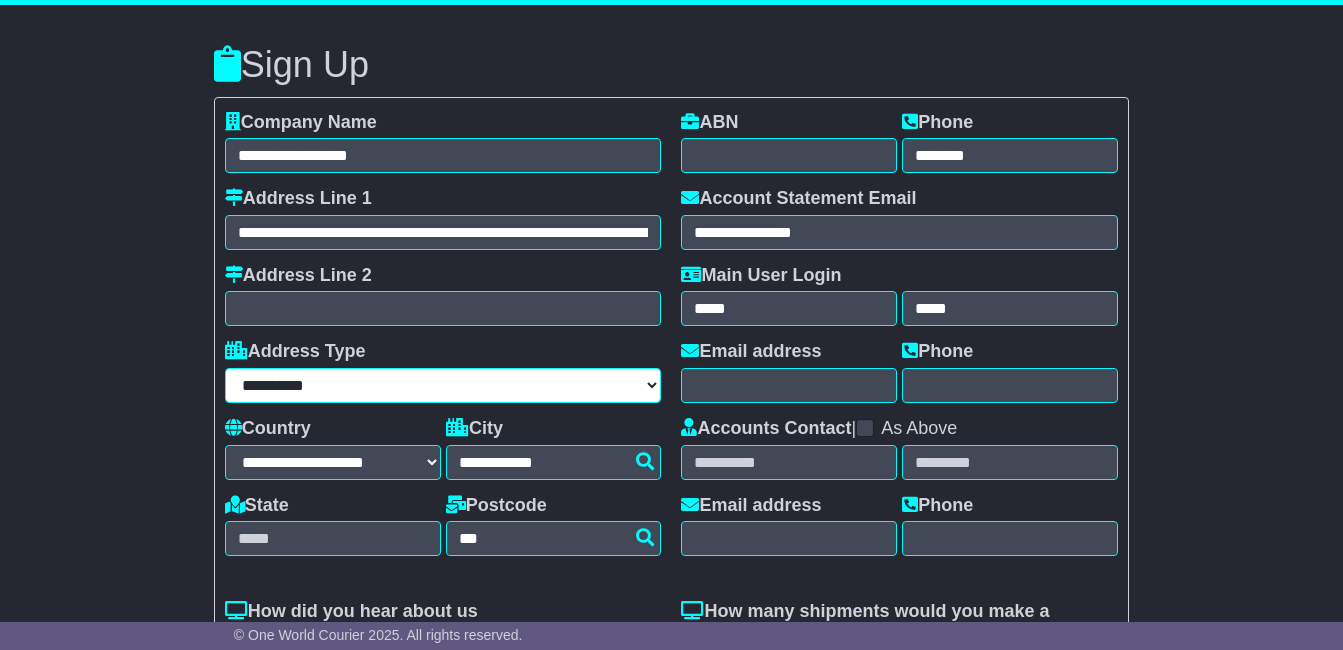 click on "**********" at bounding box center [443, 385] 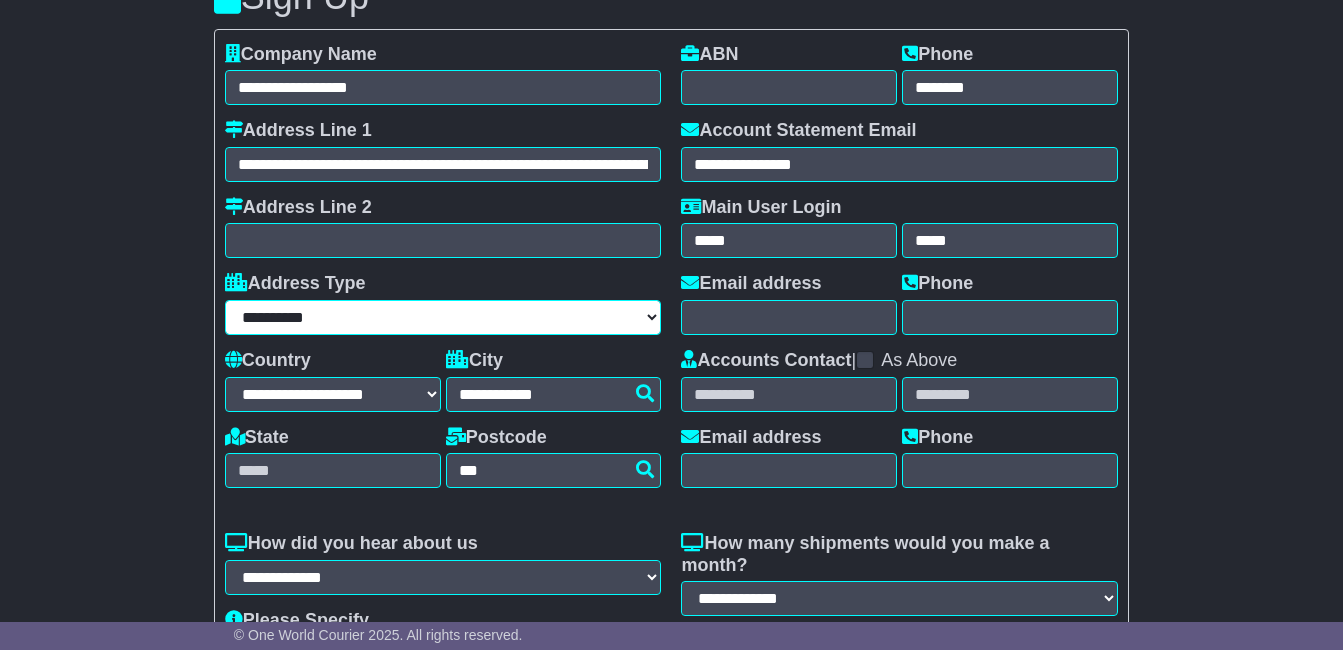 scroll, scrollTop: 200, scrollLeft: 0, axis: vertical 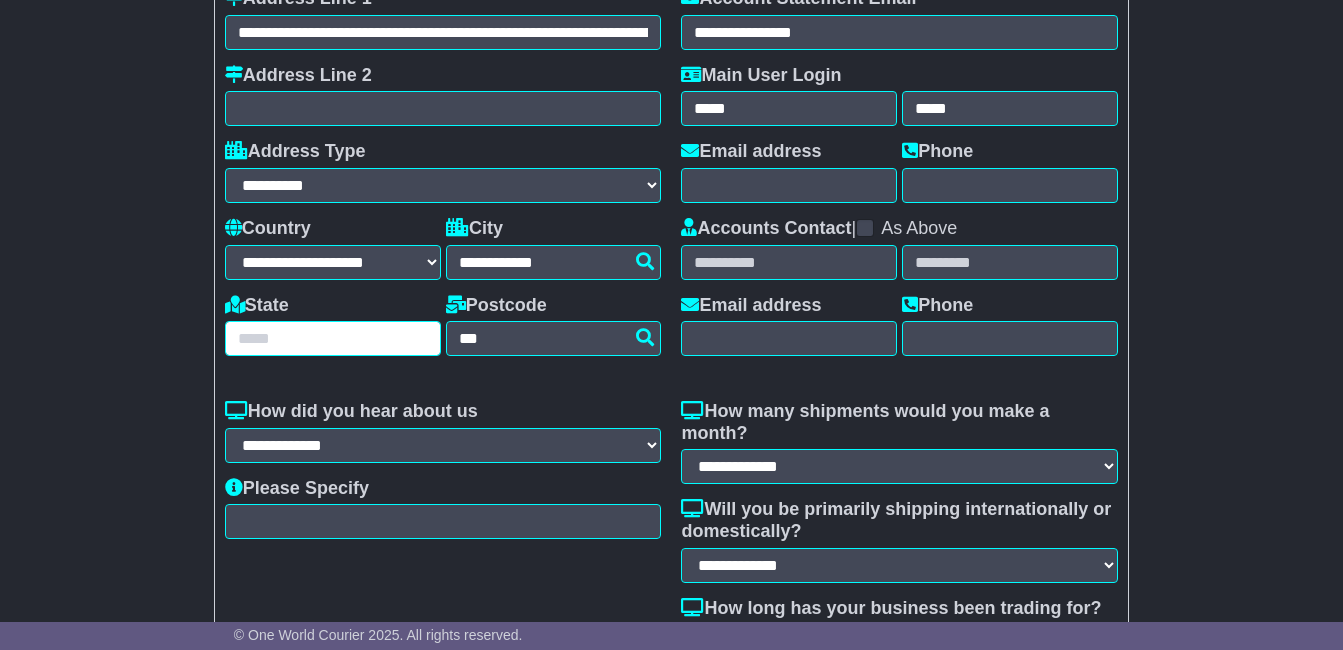 click at bounding box center [333, 338] 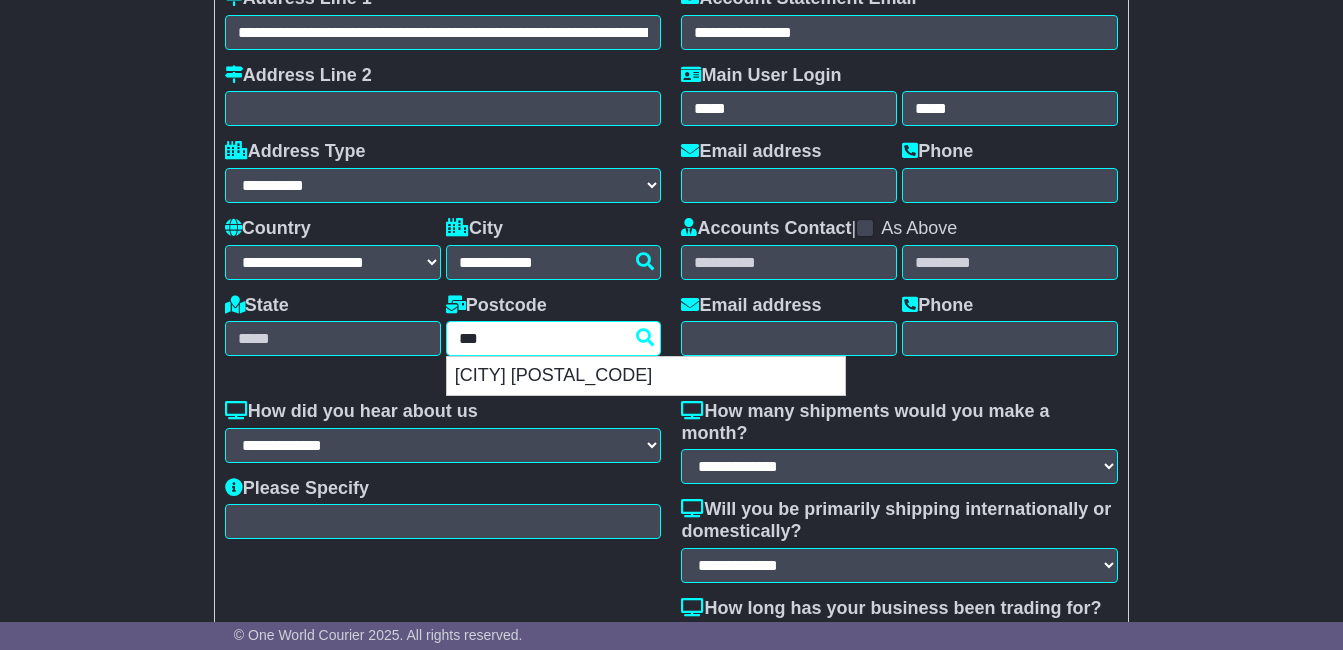 type on "*" 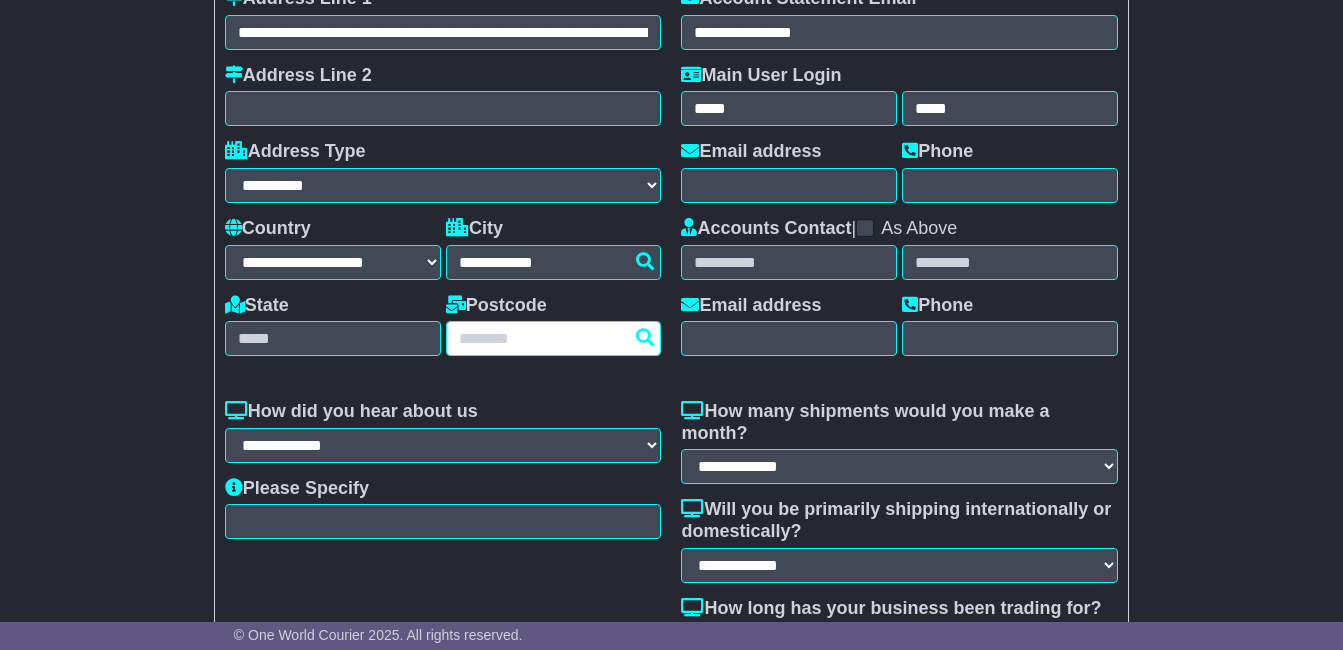 type 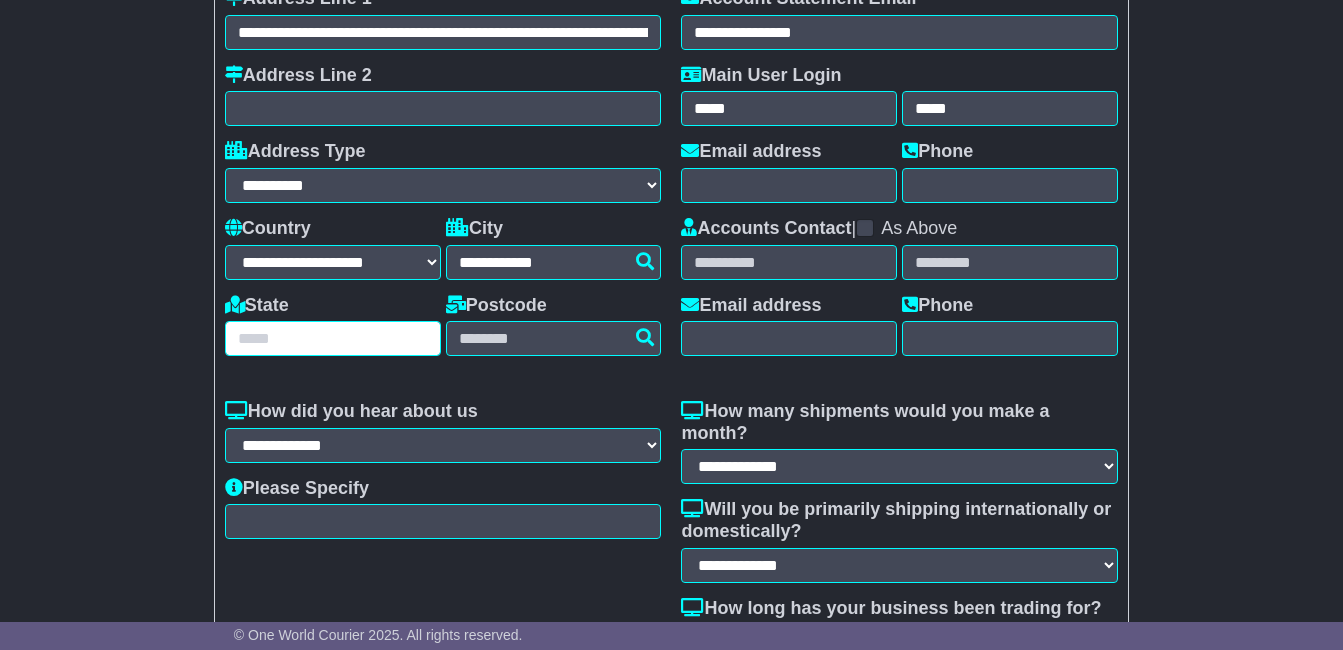 click at bounding box center [333, 338] 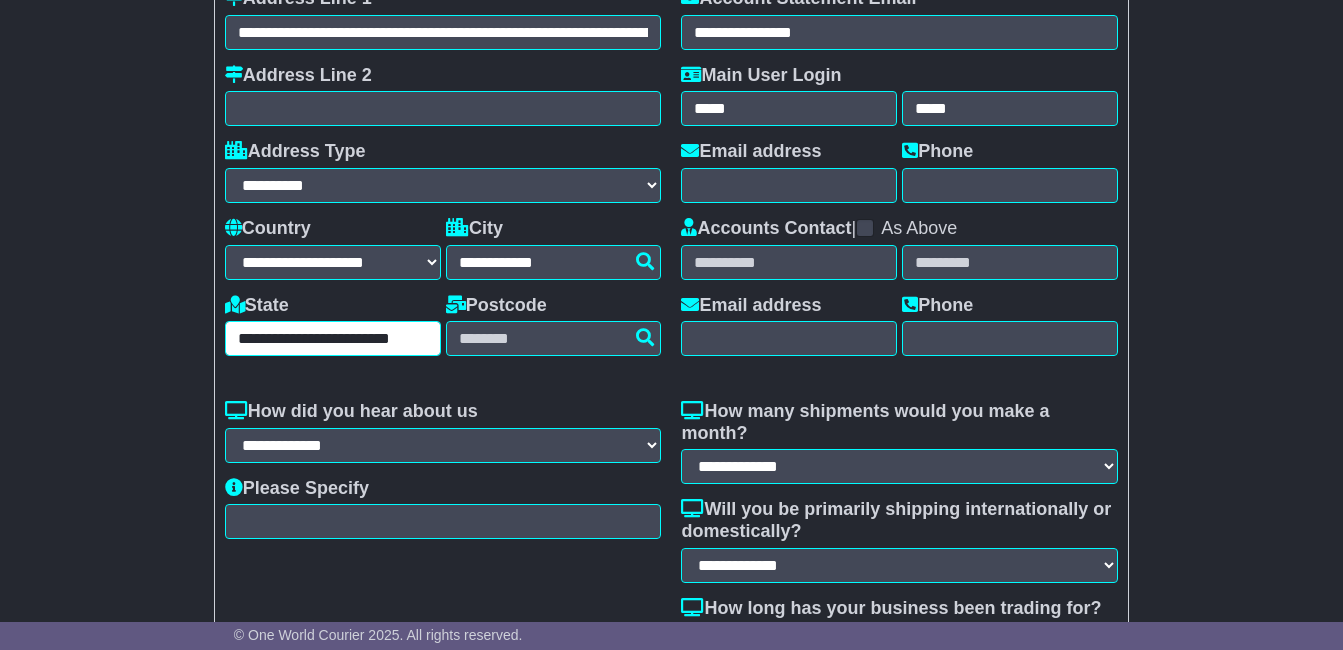 type on "**********" 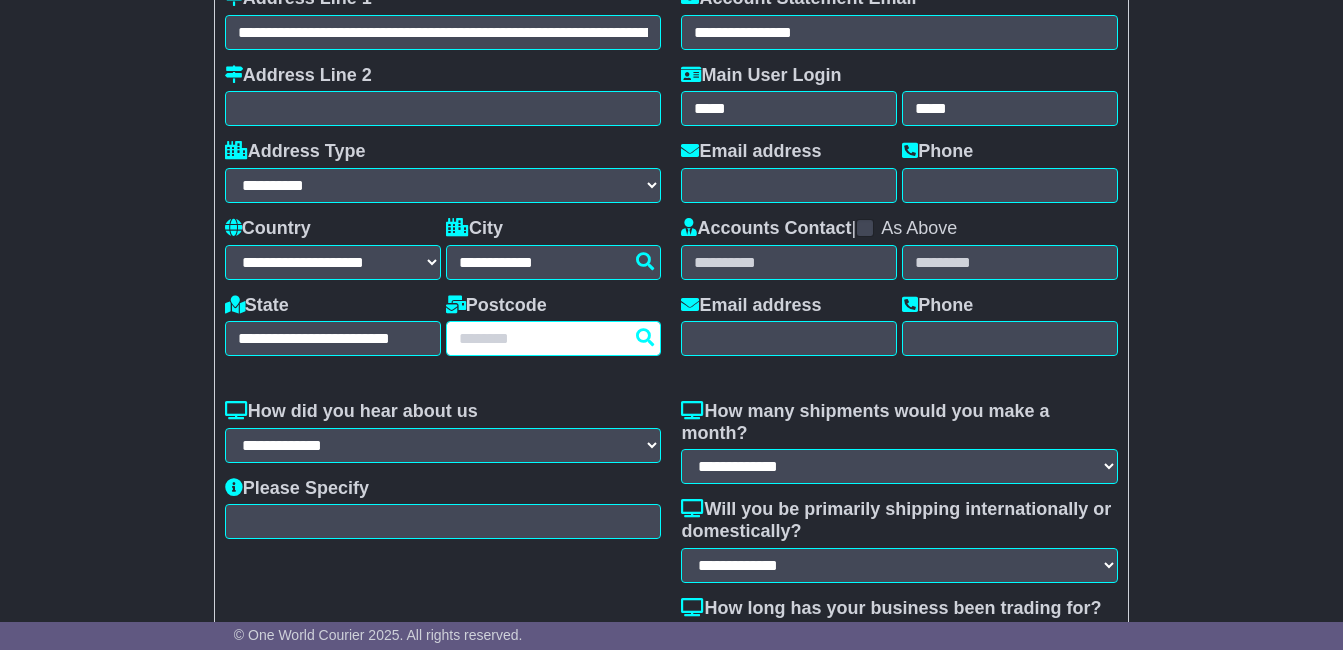 click at bounding box center [554, 338] 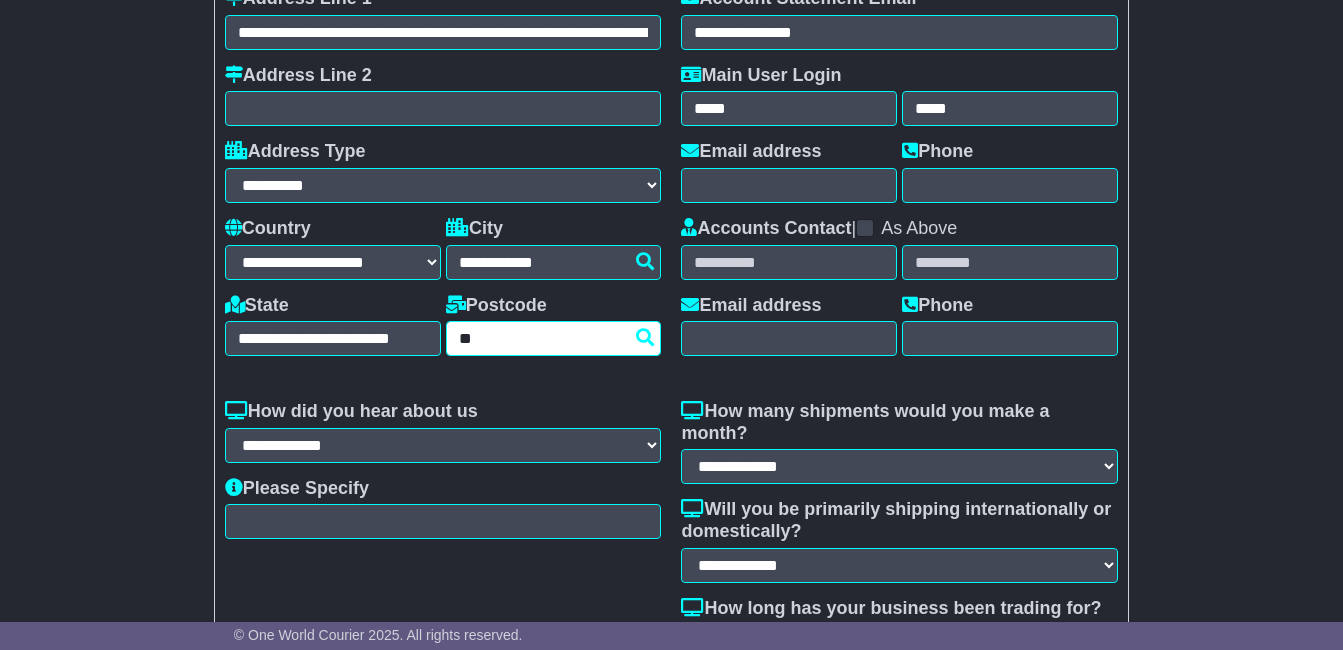 type on "***" 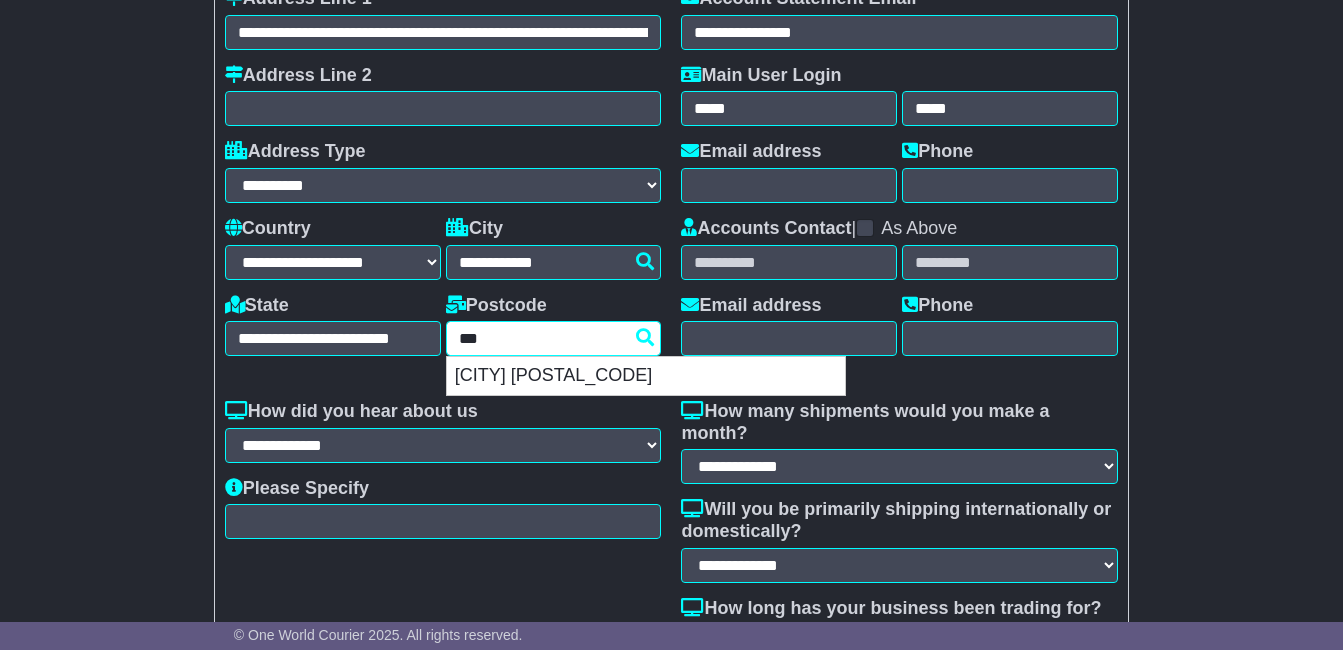 click on "***" at bounding box center [554, 338] 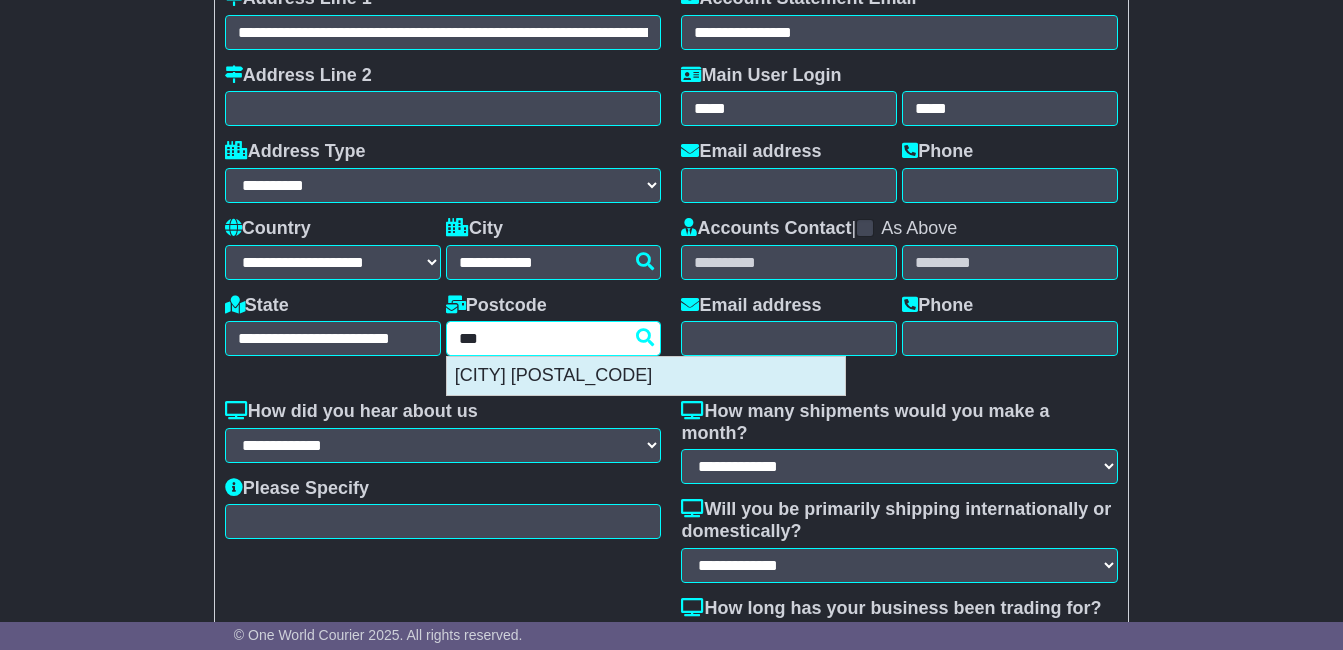 click on "[CITY] [POSTAL_CODE]" at bounding box center [646, 376] 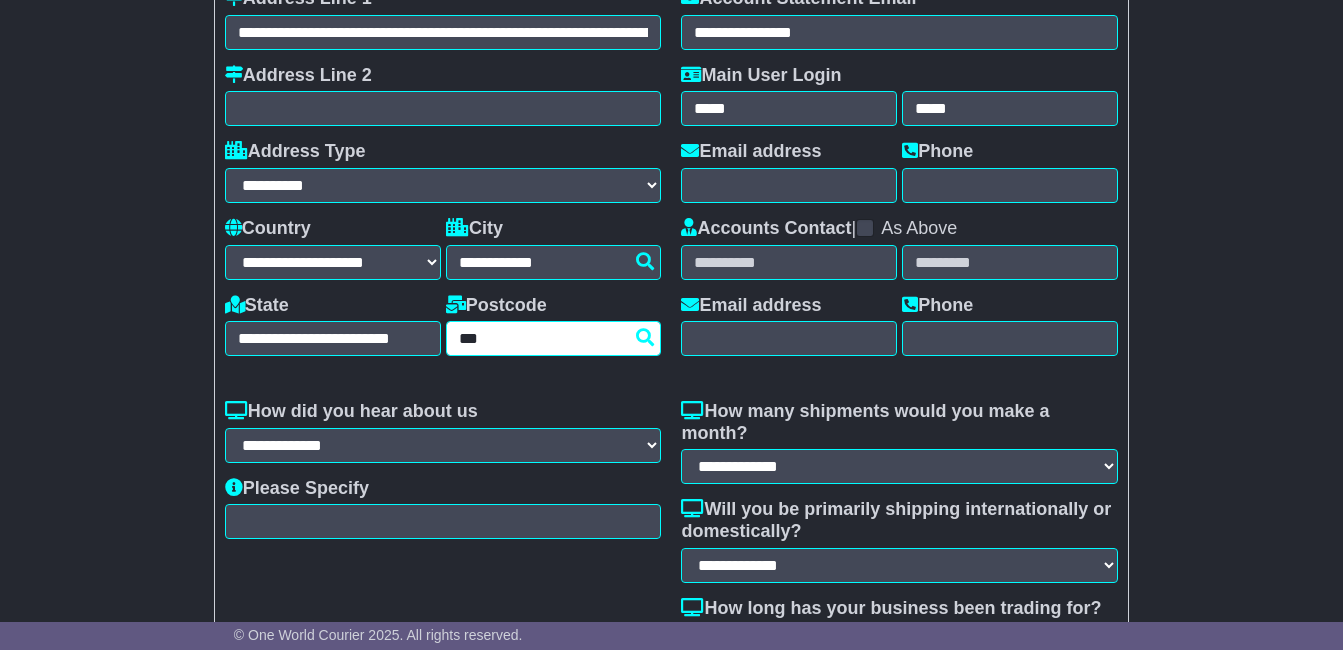 type on "***" 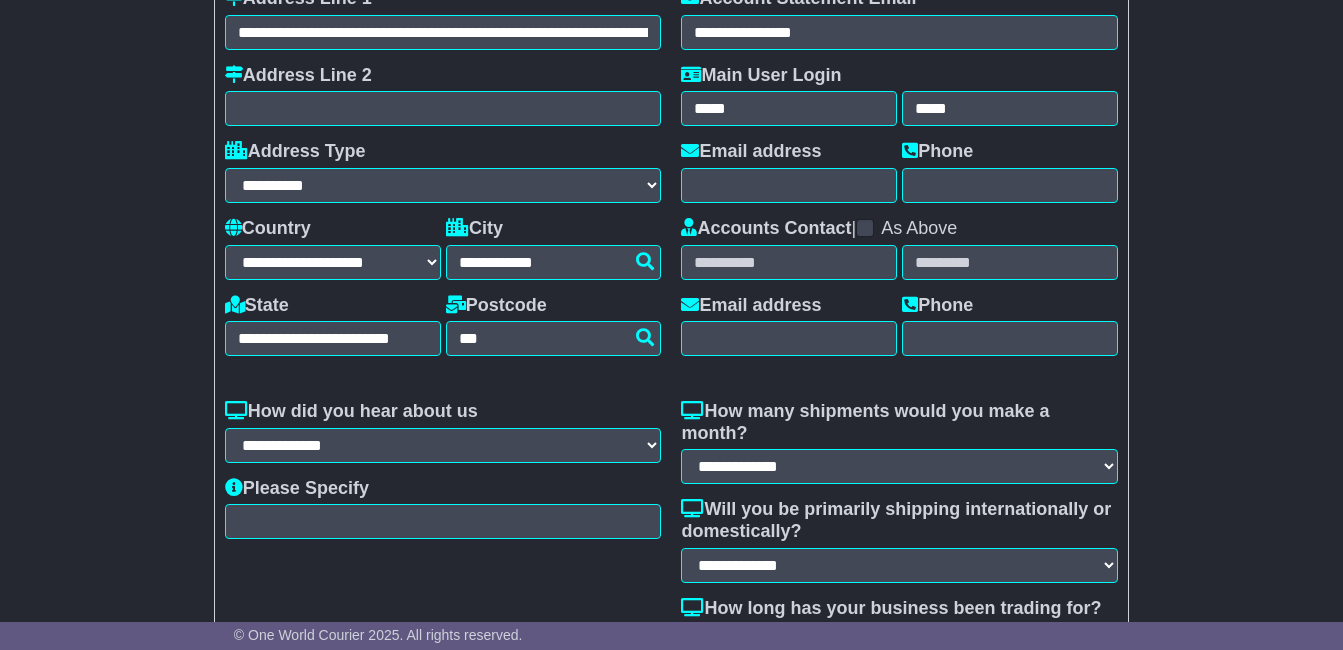 click on "**********" at bounding box center (671, 340) 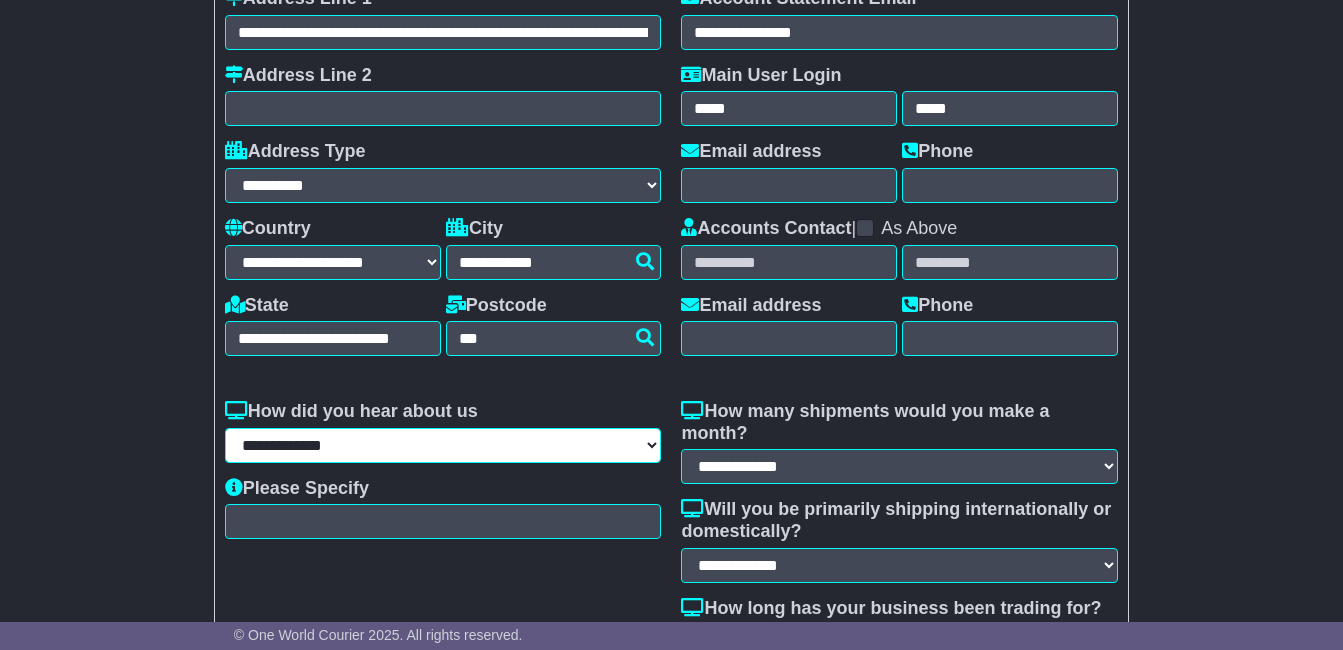 click on "**********" at bounding box center [443, 445] 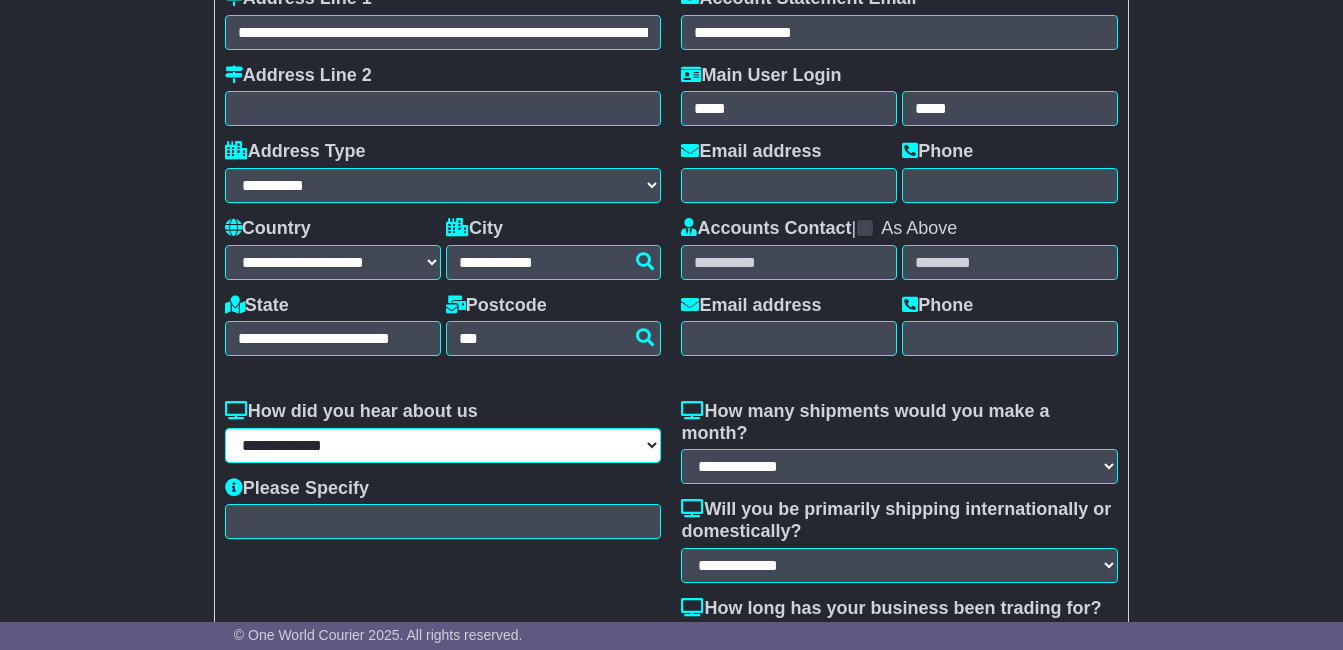 select on "**********" 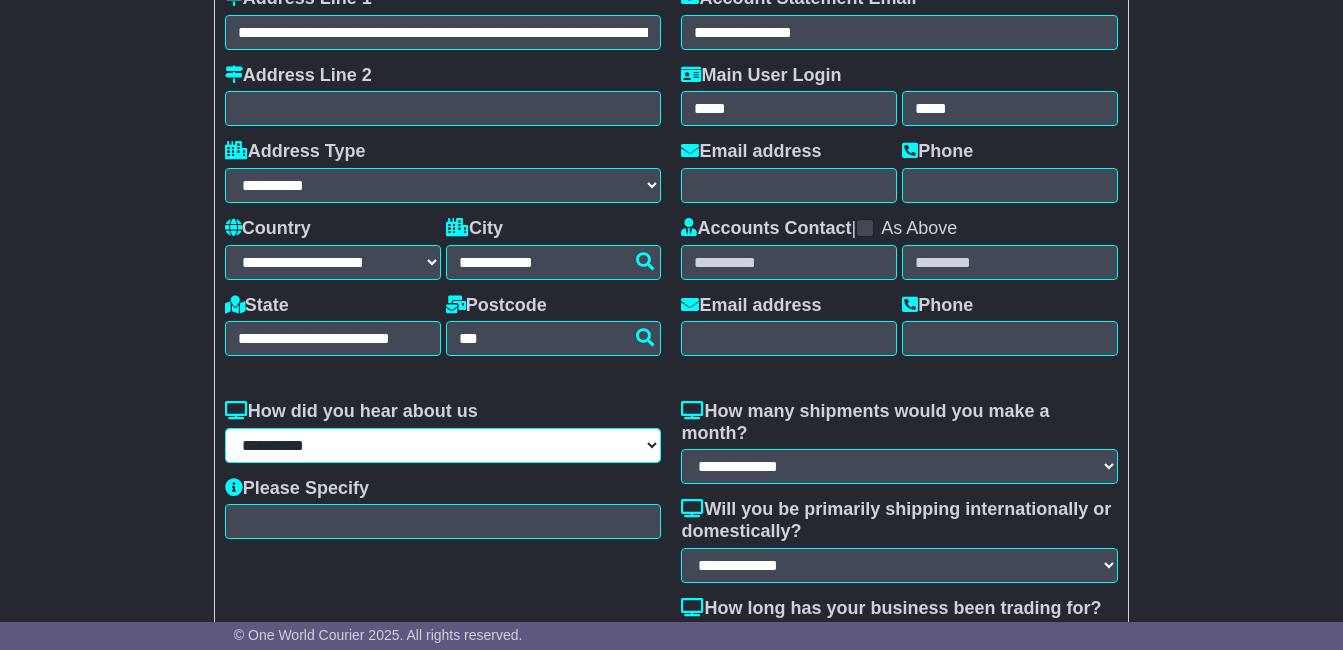 click on "**********" at bounding box center [443, 445] 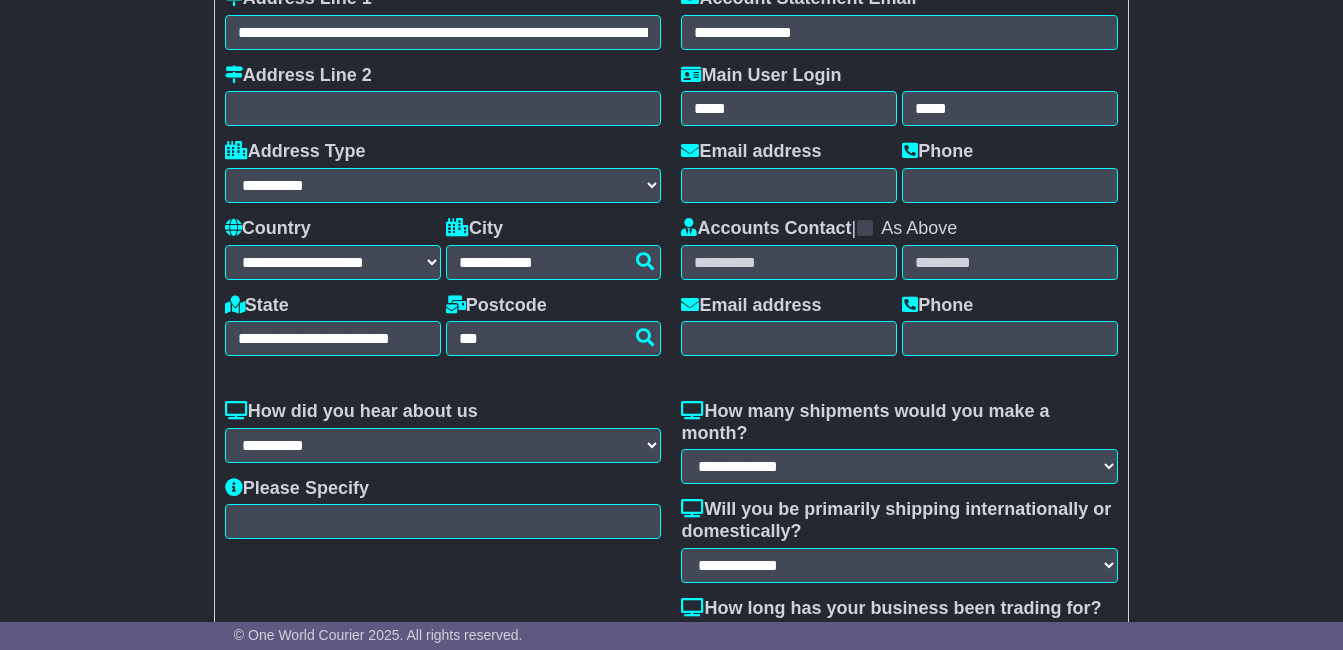 click on "Please Specify" at bounding box center [443, 509] 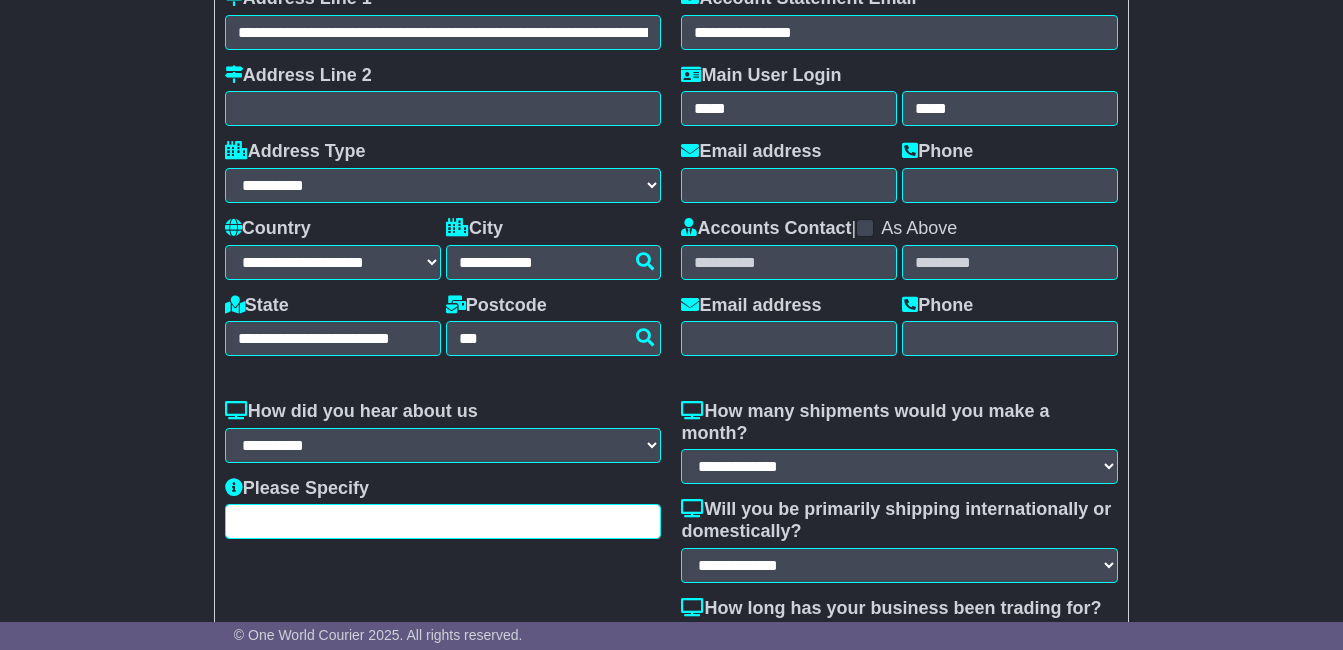 click at bounding box center (443, 521) 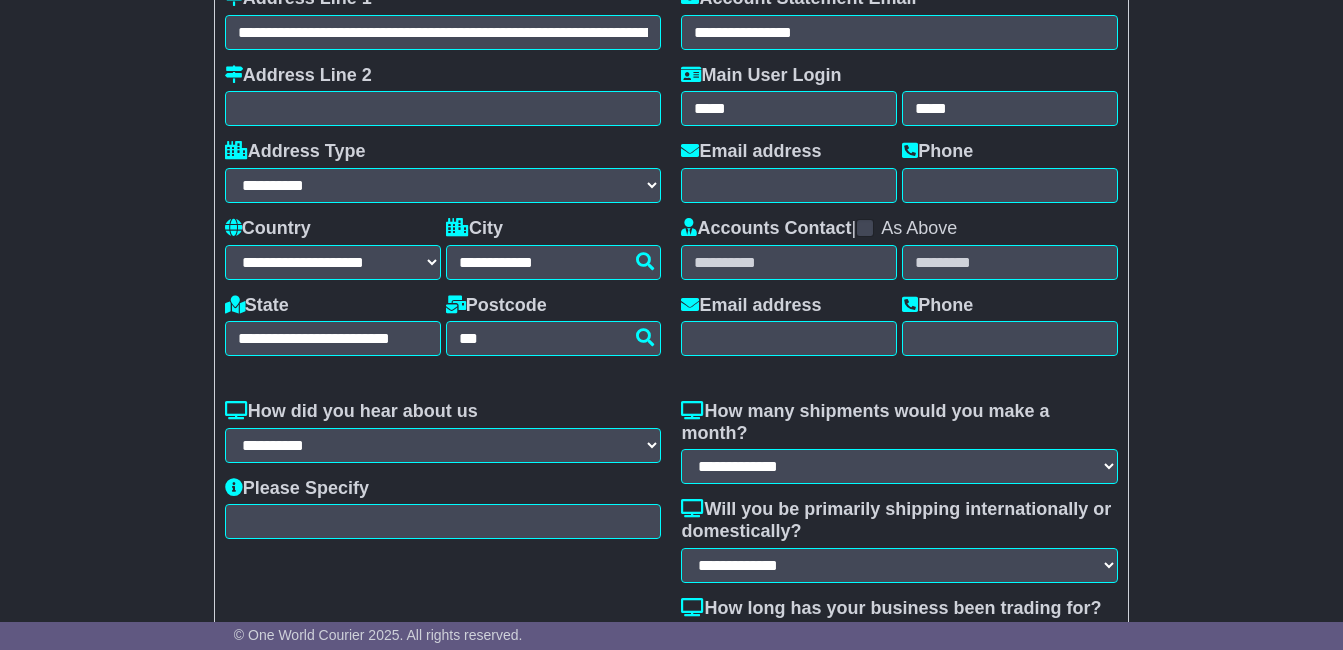 click on "Please Specify" at bounding box center (443, 509) 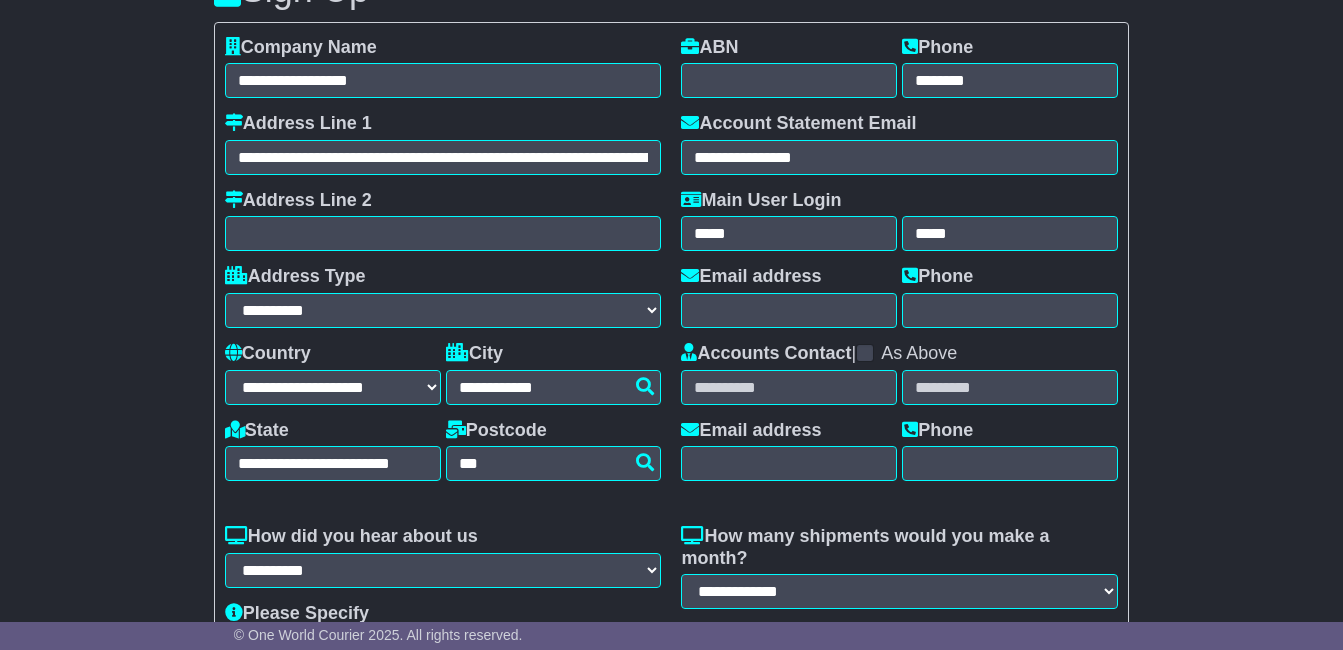 scroll, scrollTop: 0, scrollLeft: 0, axis: both 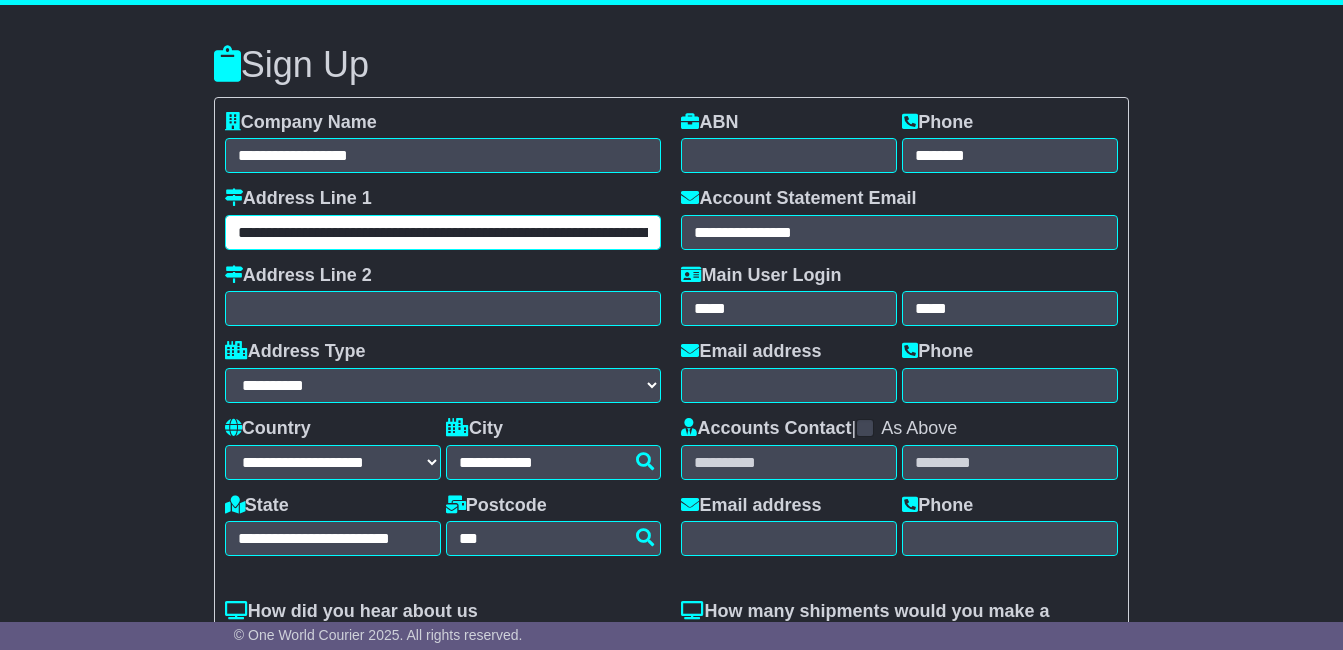 click on "**********" at bounding box center [443, 232] 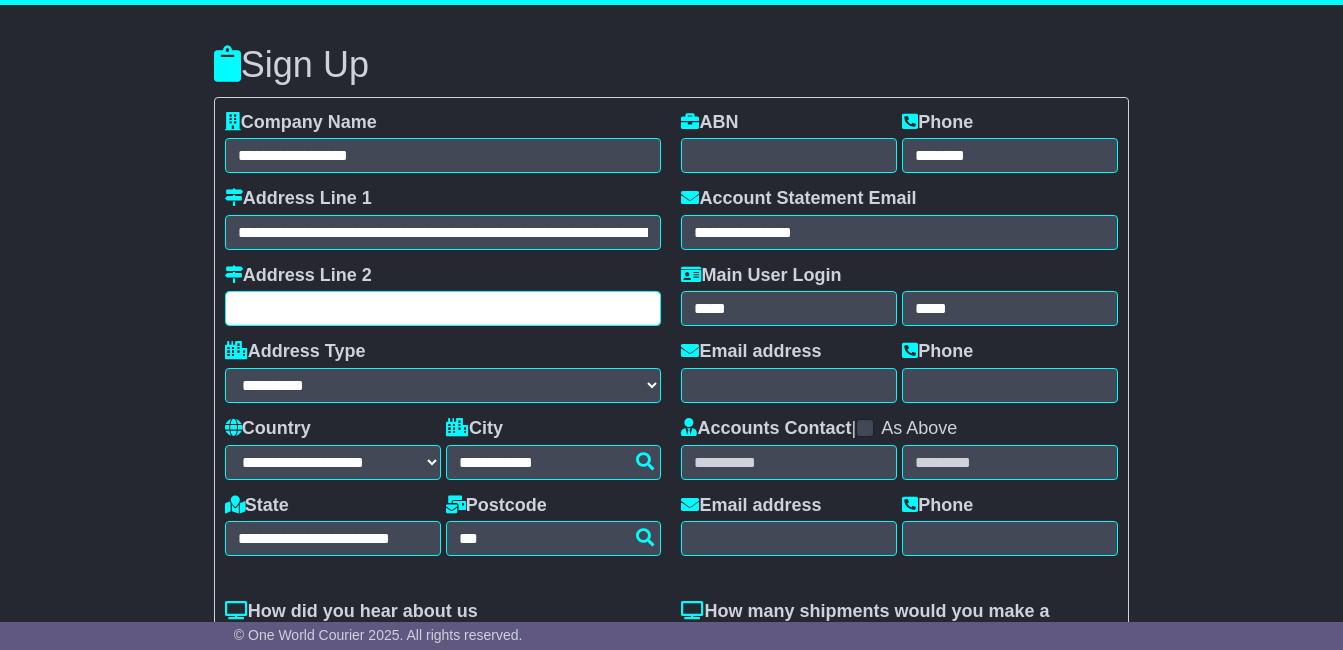 click at bounding box center (443, 308) 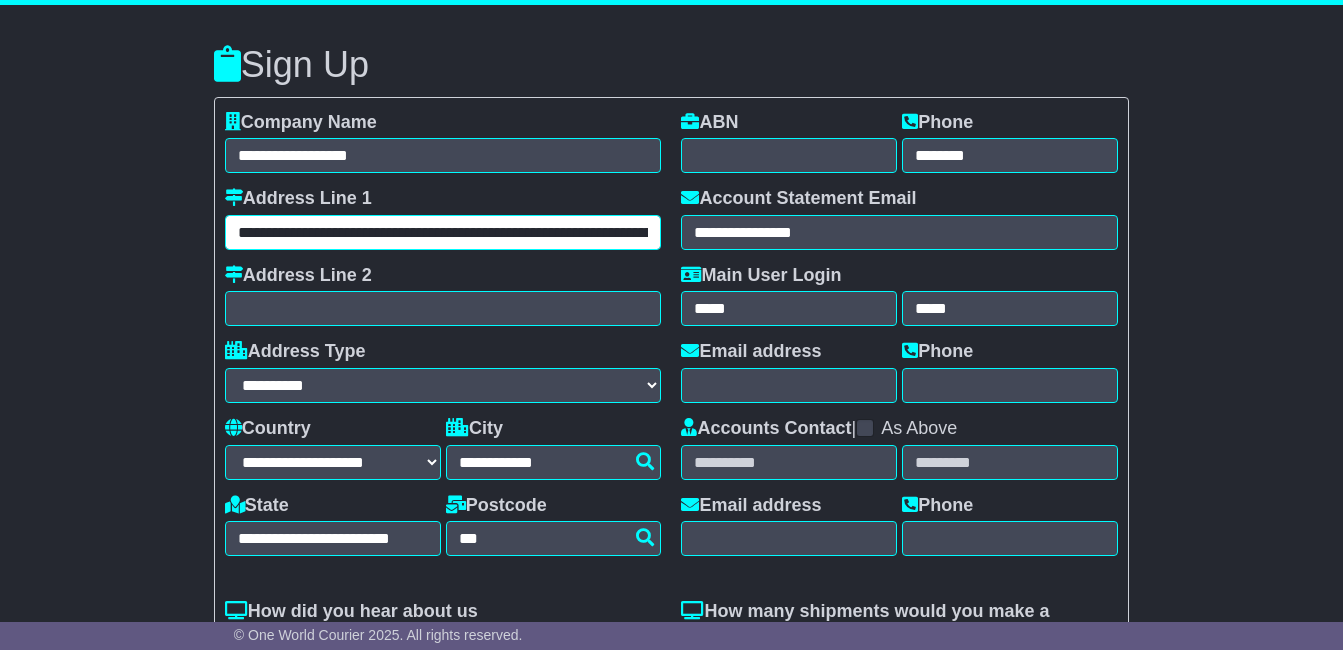 click on "**********" at bounding box center [443, 232] 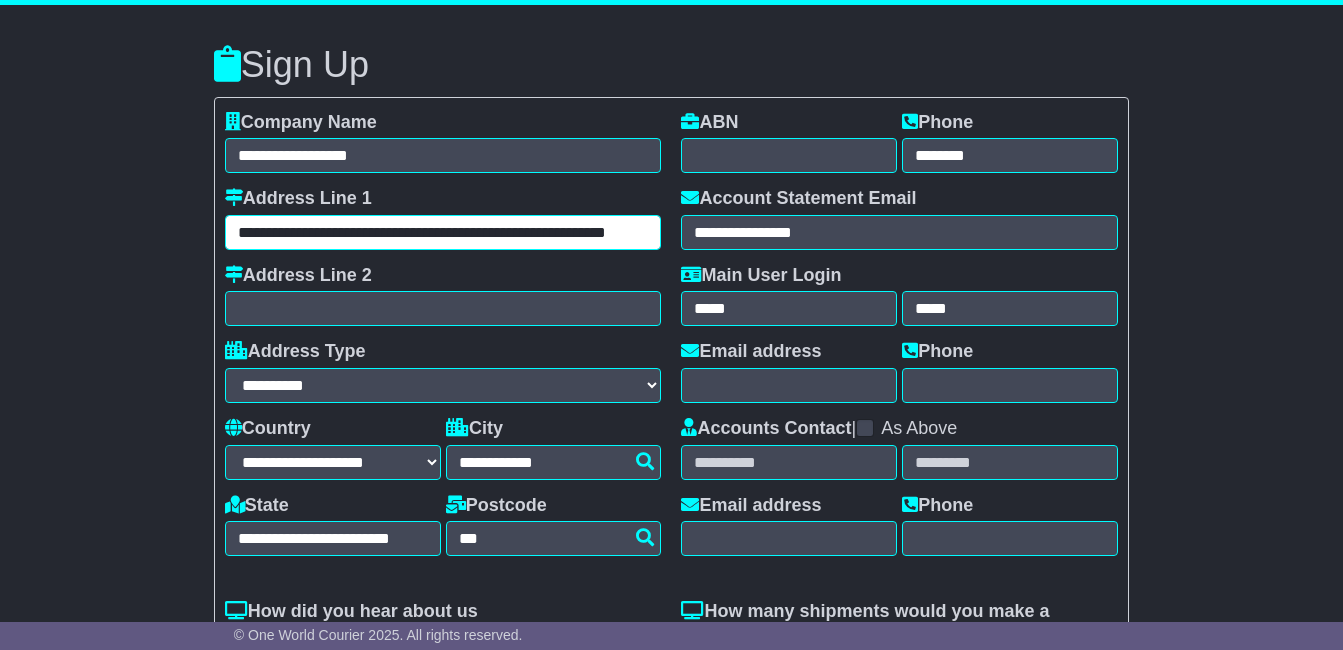 click on "**********" at bounding box center [443, 232] 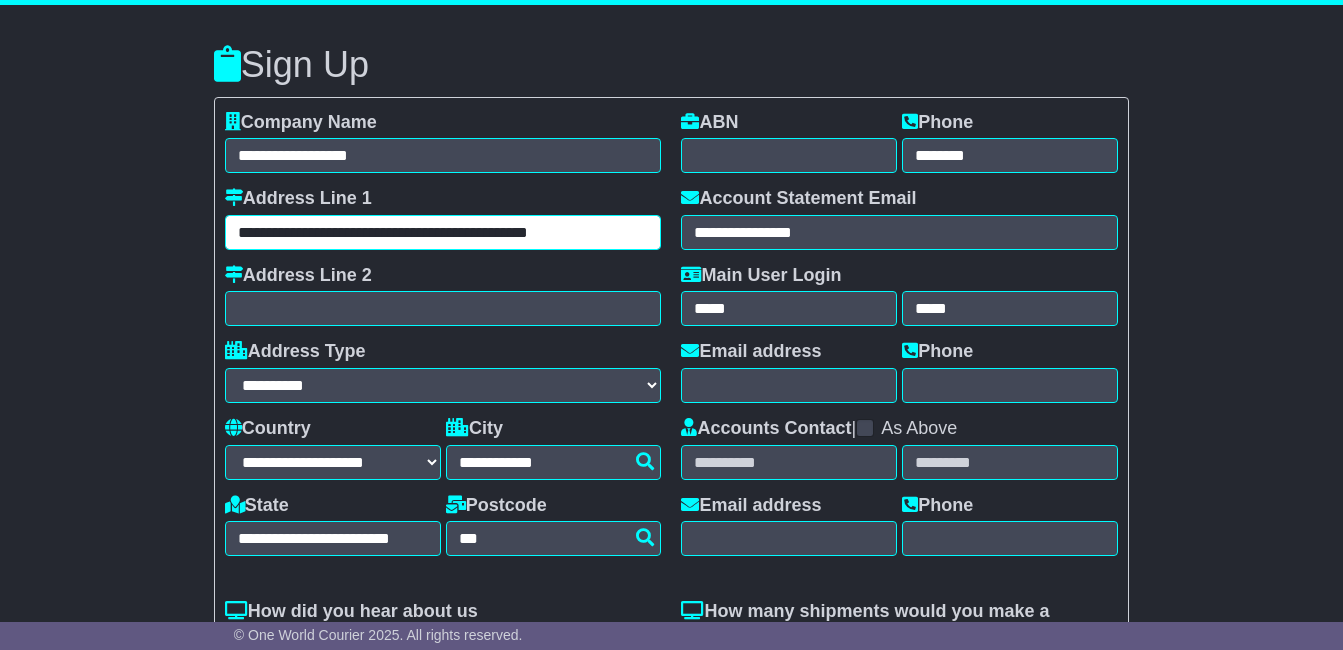 click on "**********" at bounding box center (443, 232) 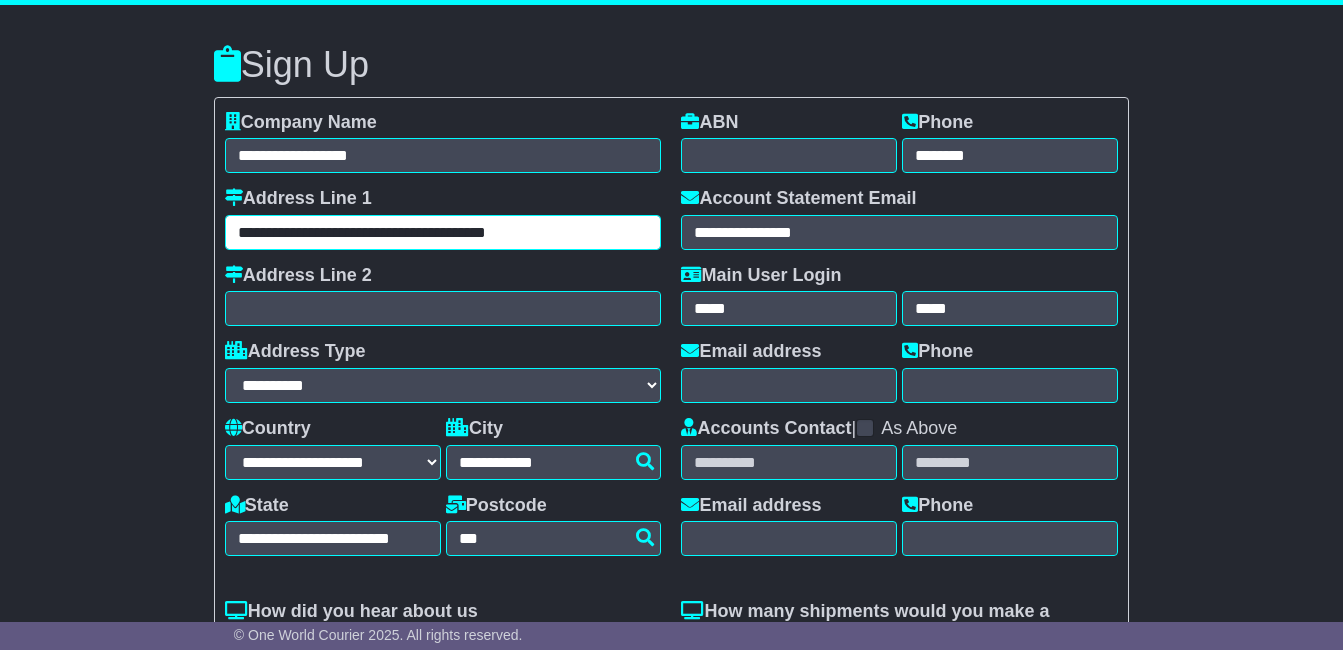 type on "**********" 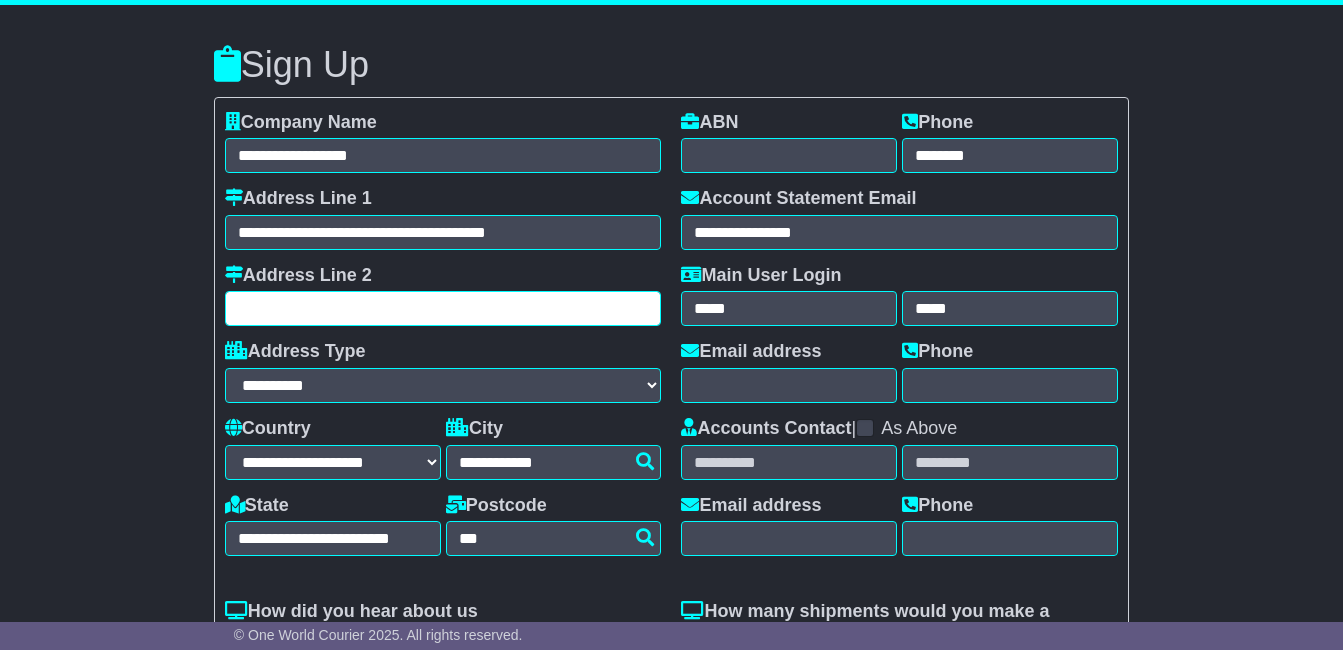 click at bounding box center [443, 308] 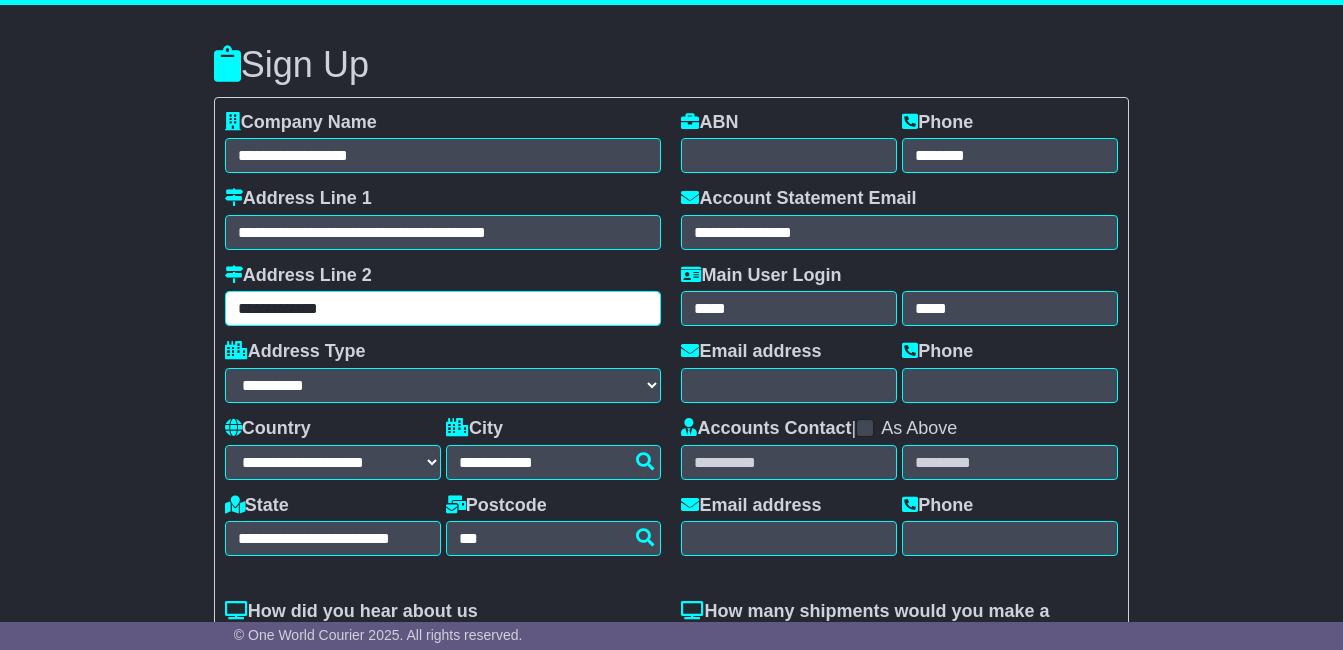 click on "**********" at bounding box center [443, 308] 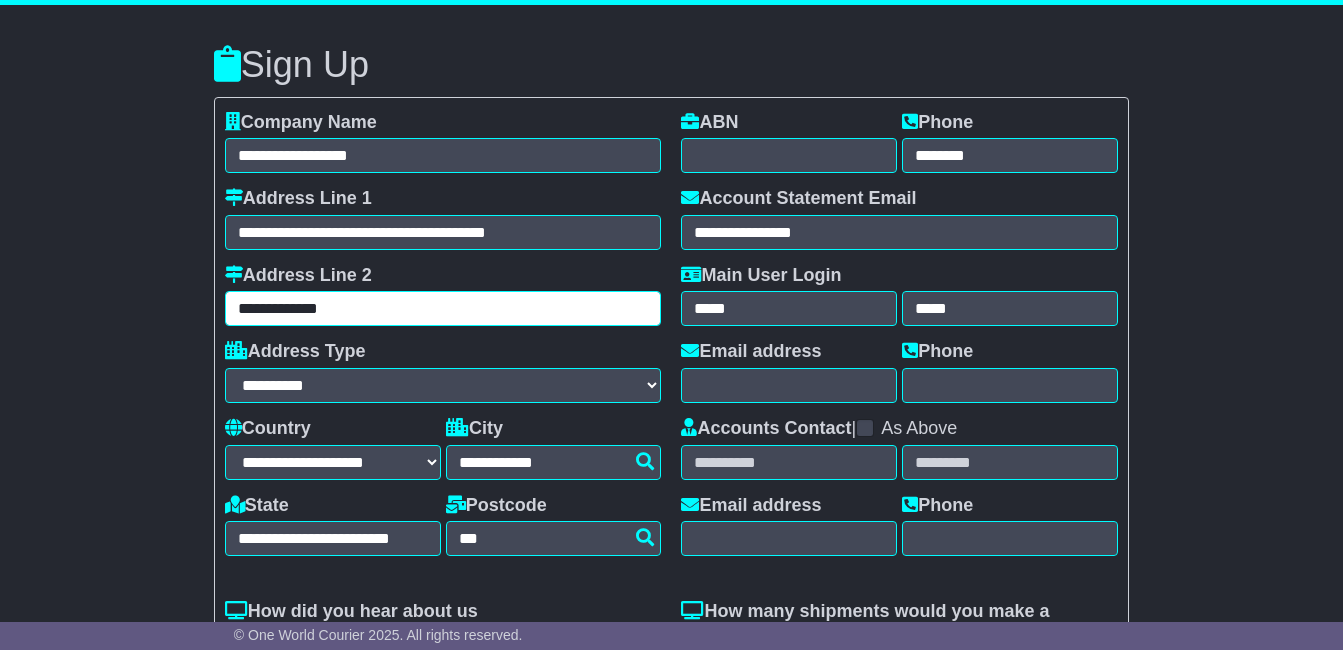 type on "**********" 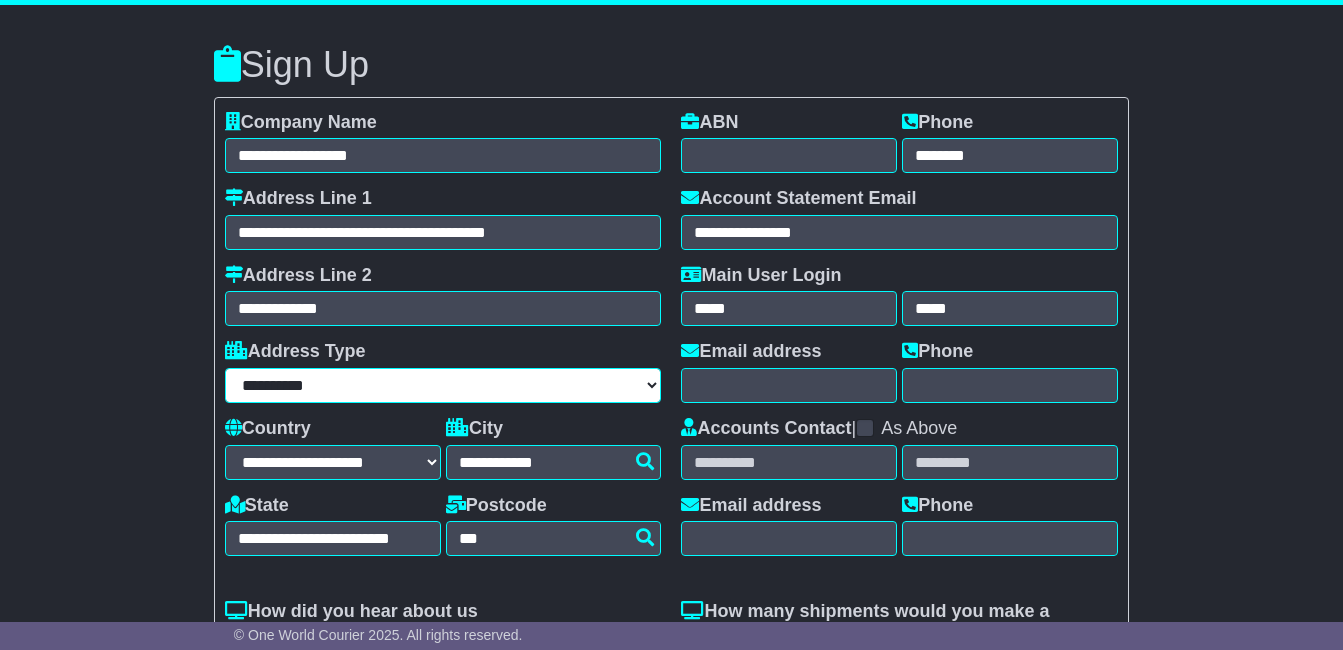 click on "**********" at bounding box center [443, 385] 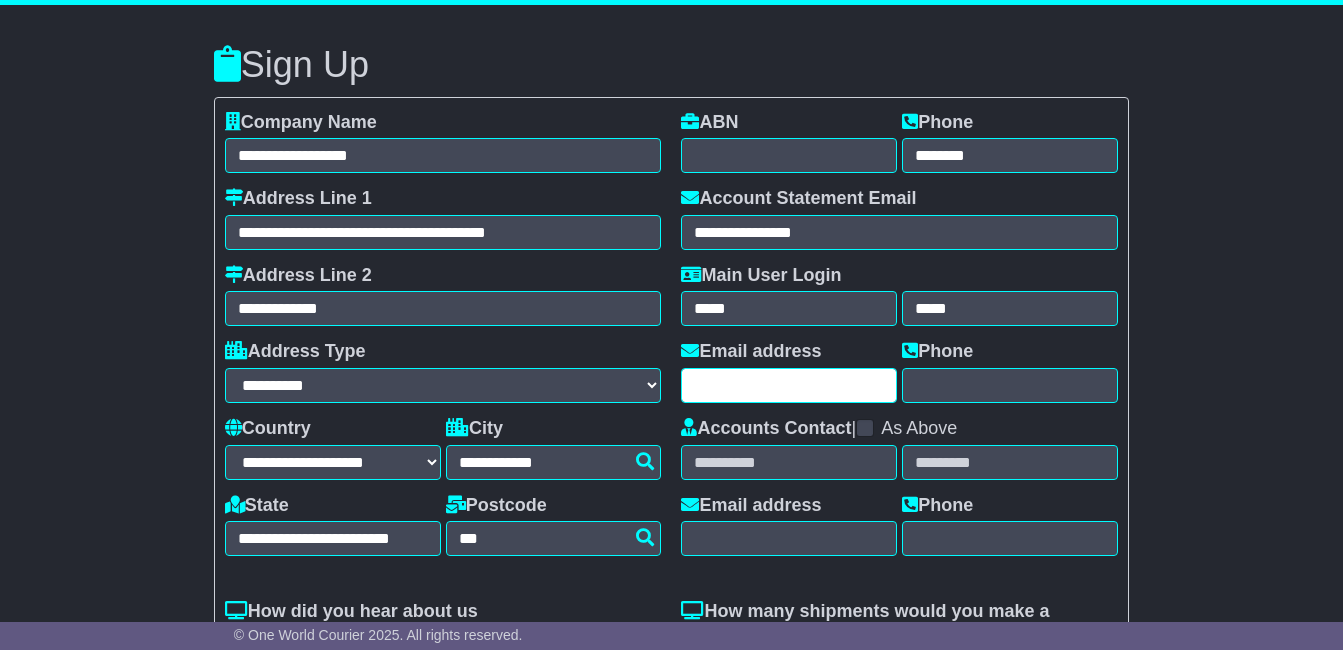 click at bounding box center [789, 385] 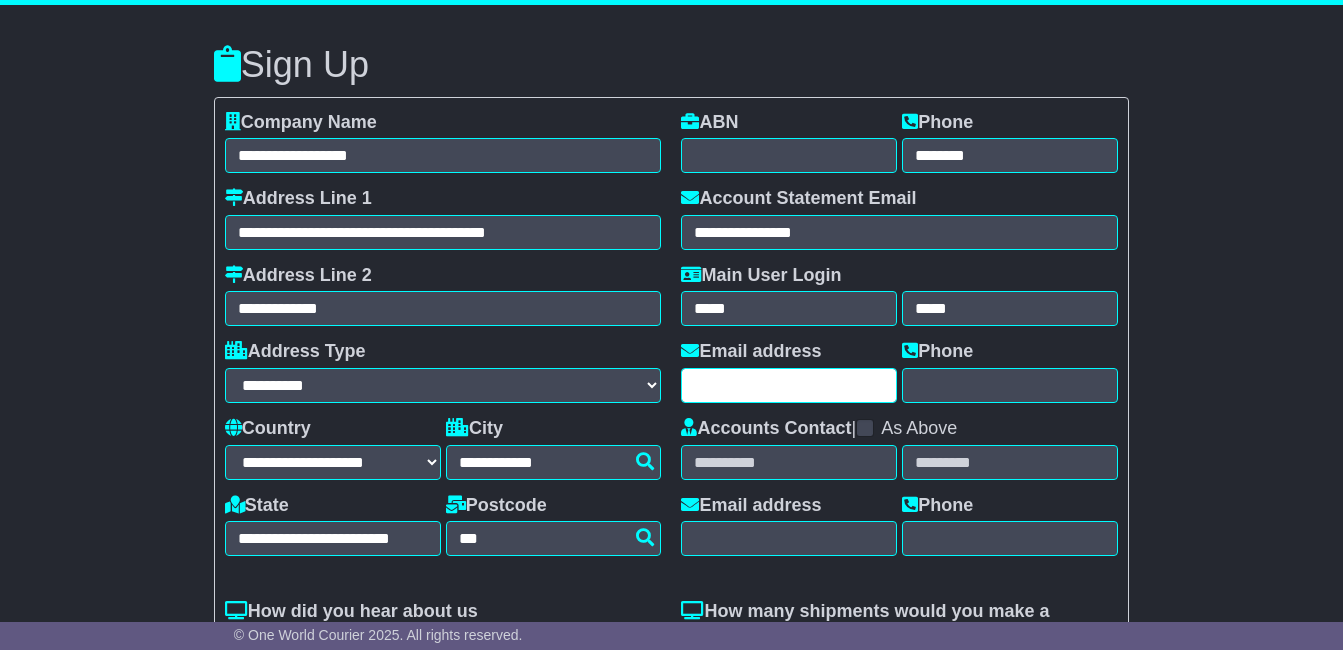 type on "**********" 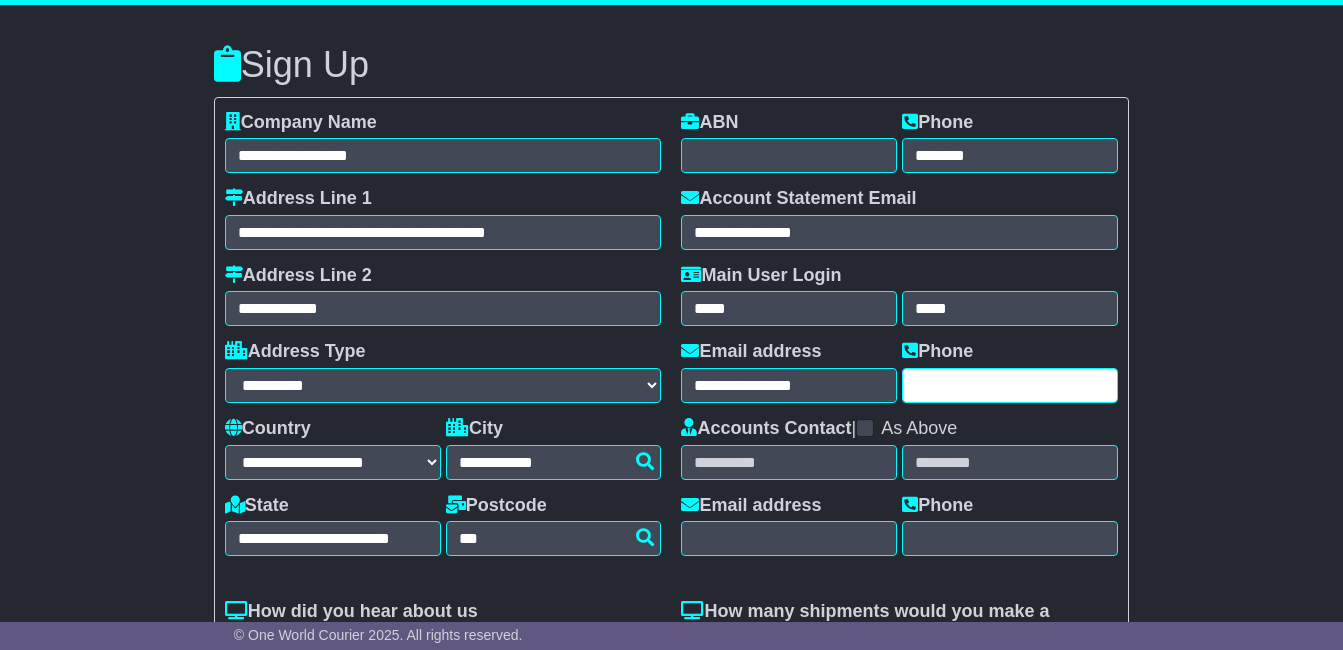 type on "********" 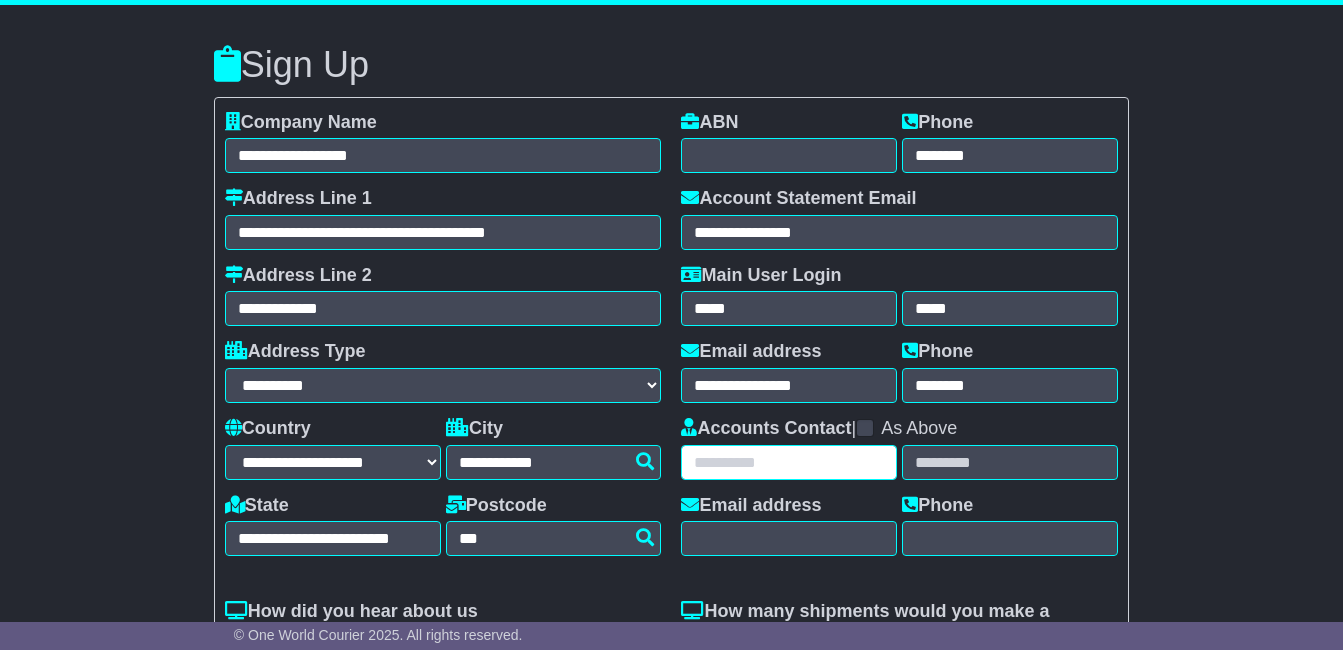 type on "*****" 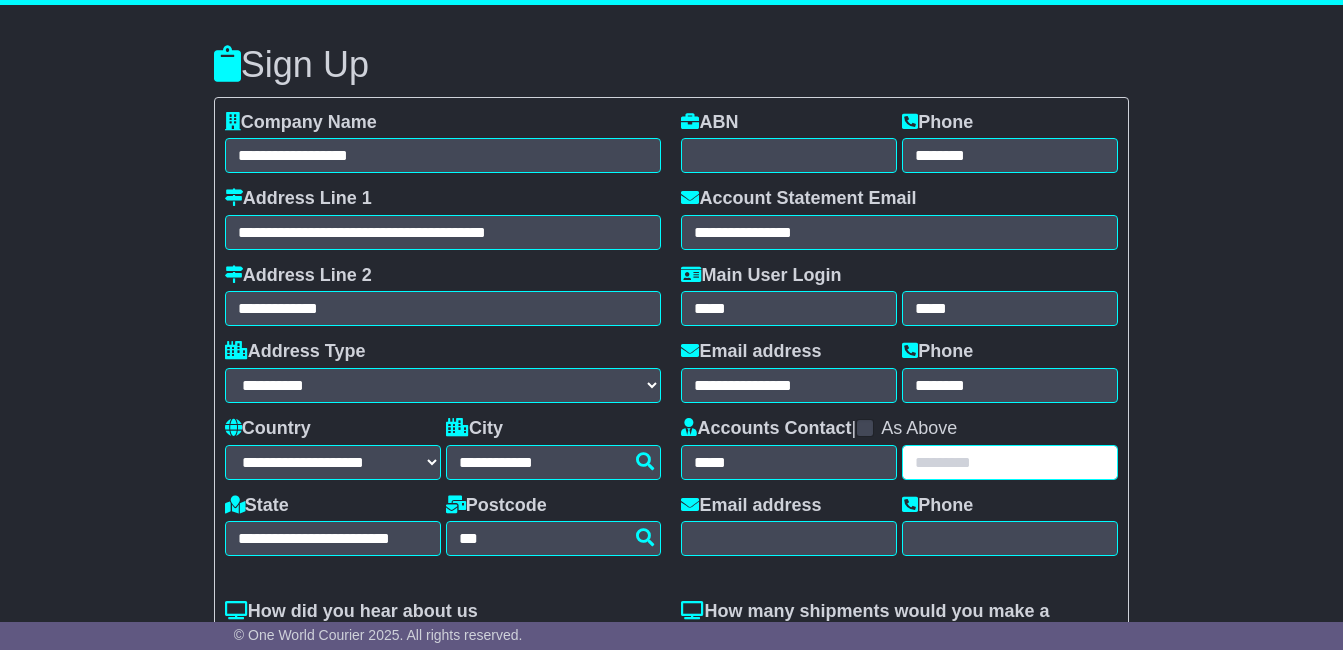type on "*****" 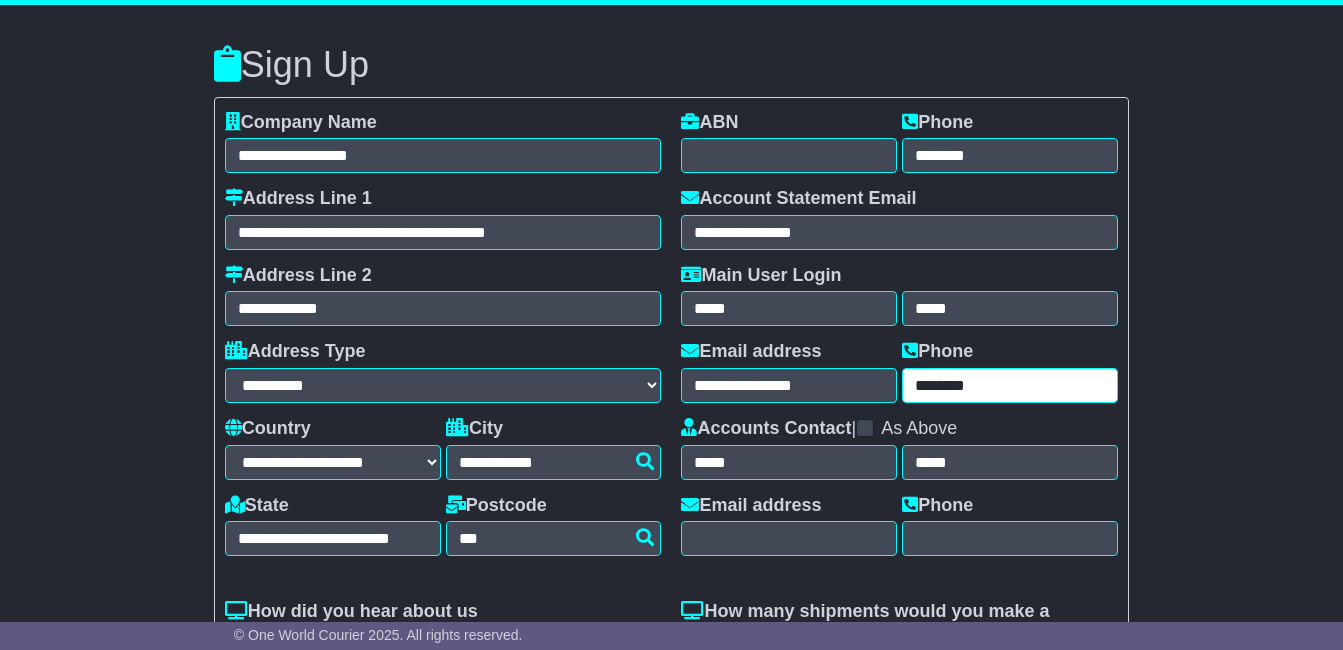 click on "********" at bounding box center (1010, 385) 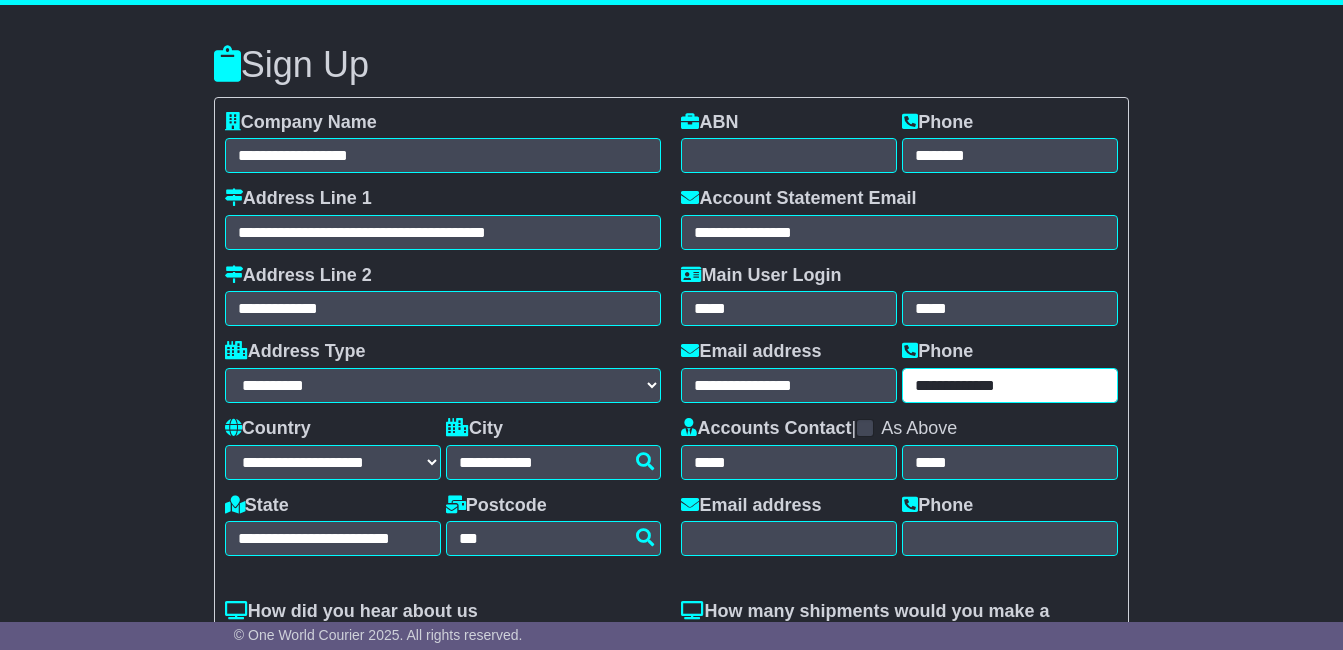 click on "**********" at bounding box center [1010, 385] 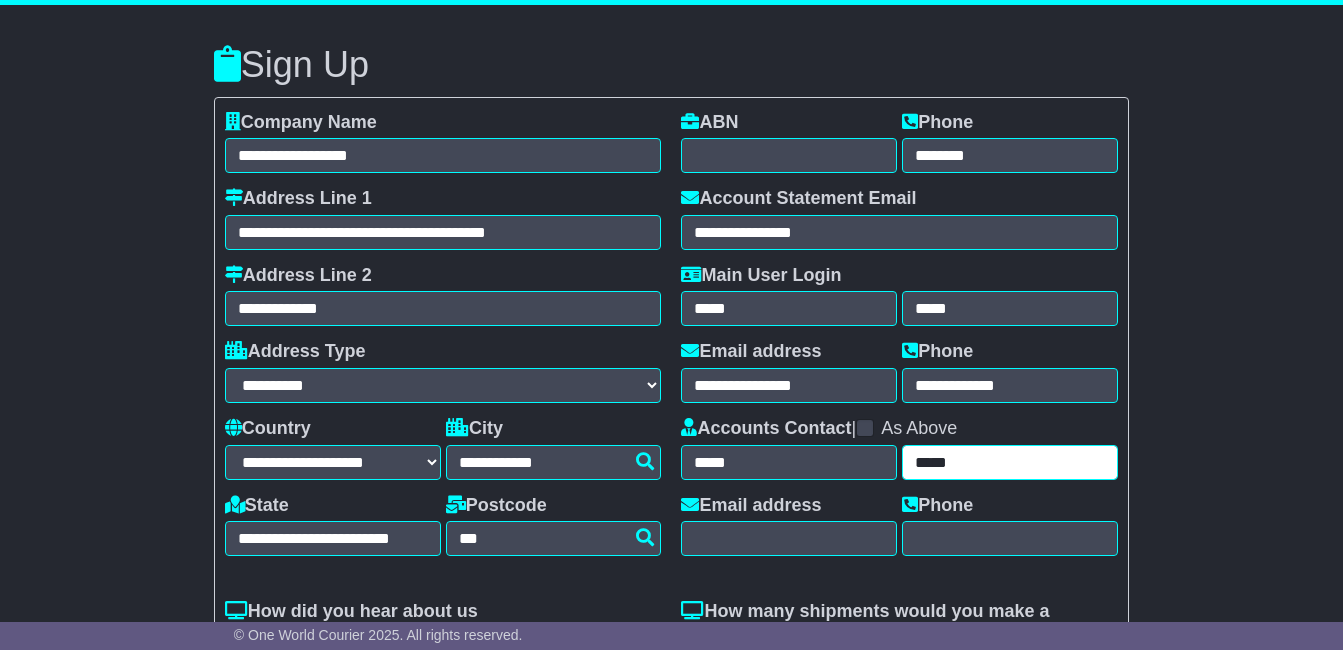 click on "*****" at bounding box center [1010, 462] 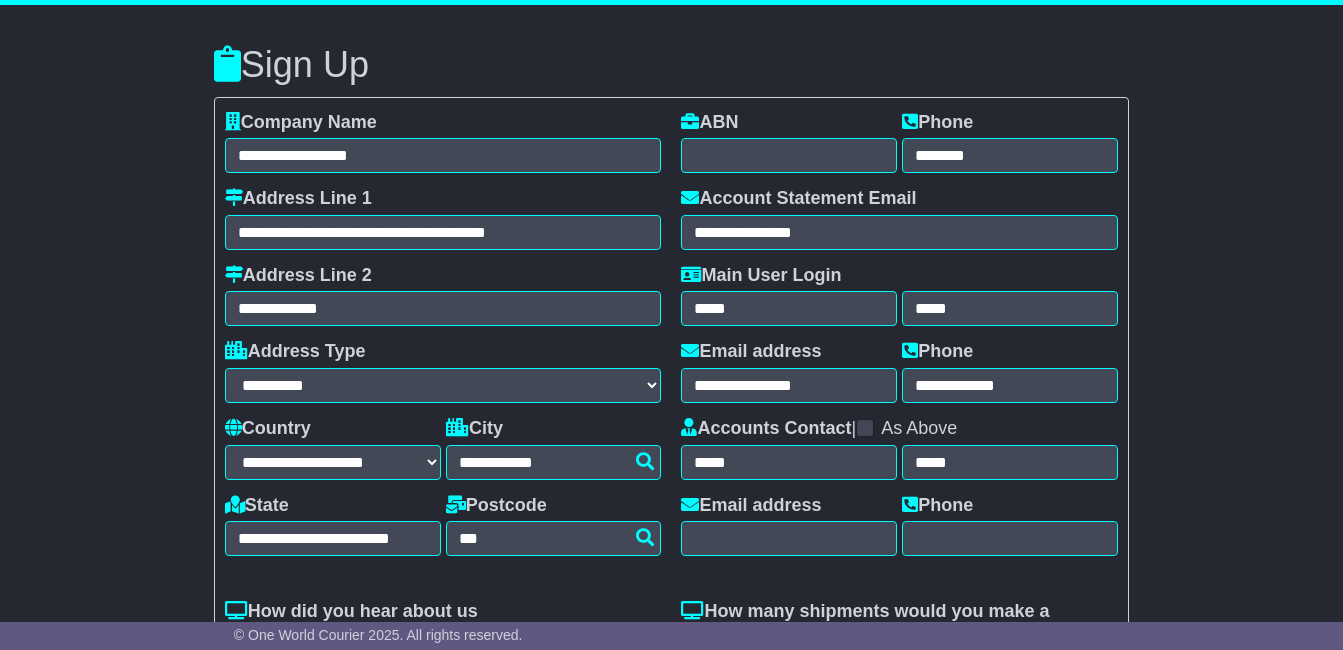 click on "**********" at bounding box center [671, 521] 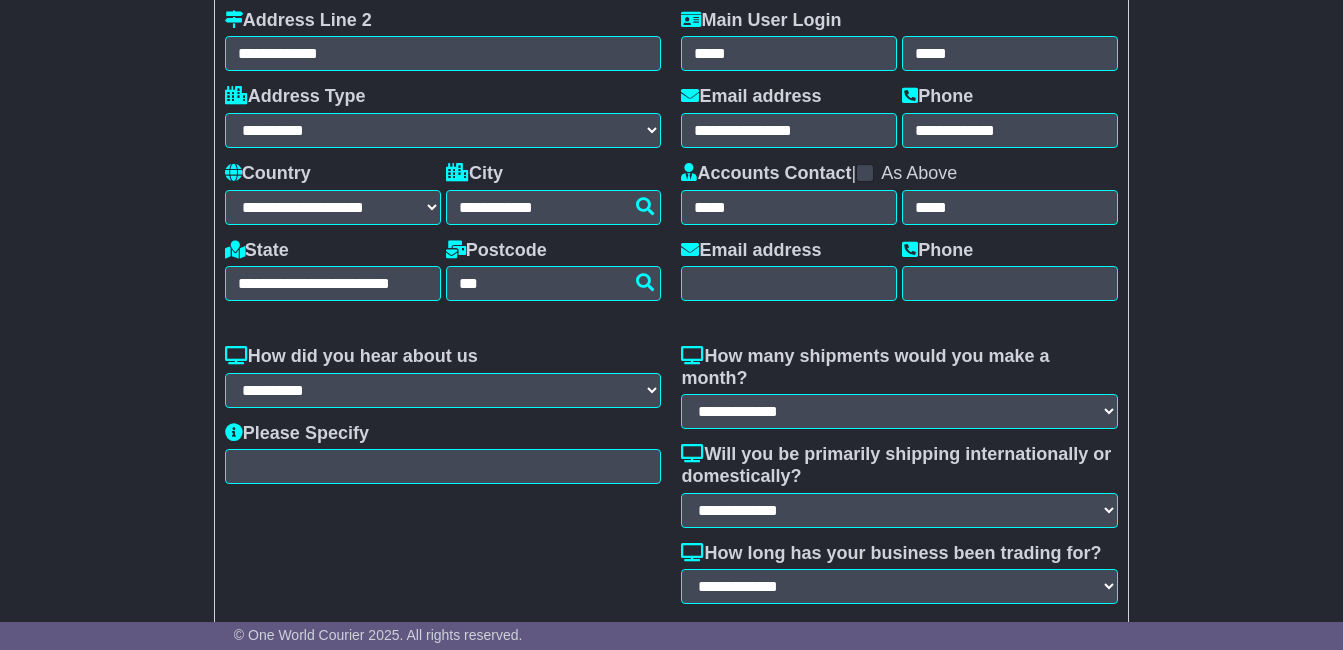 scroll, scrollTop: 300, scrollLeft: 0, axis: vertical 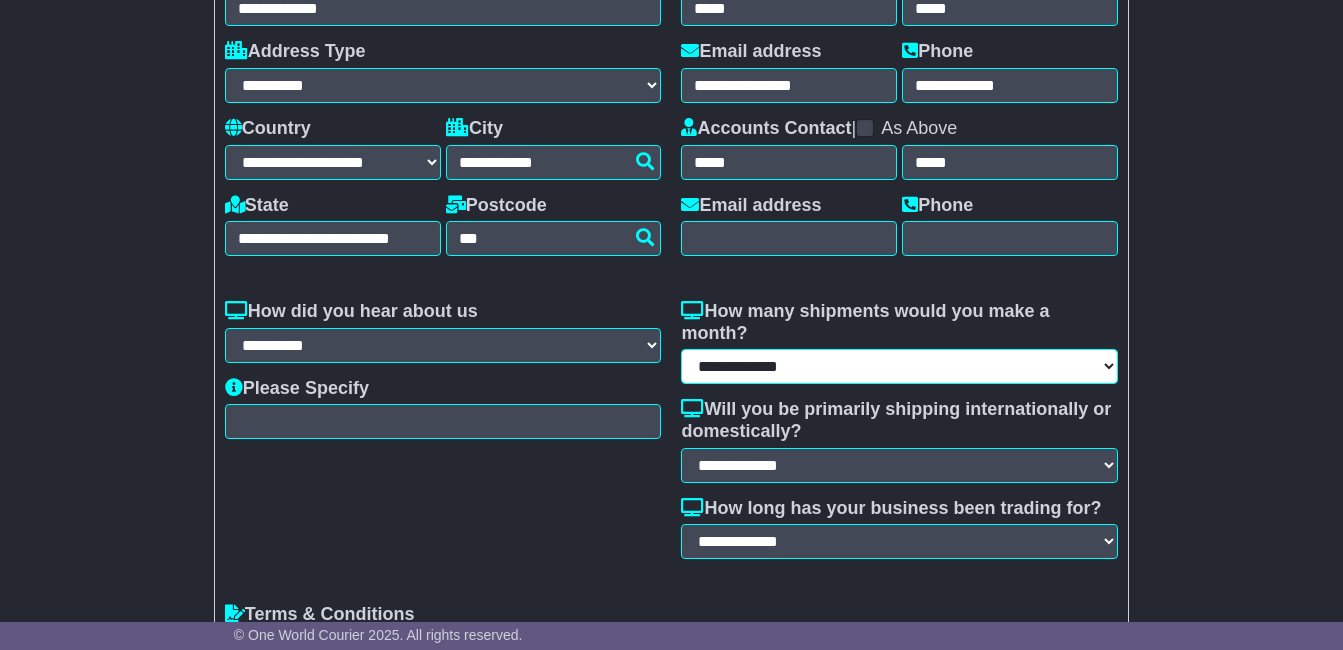 click on "**********" at bounding box center [899, 366] 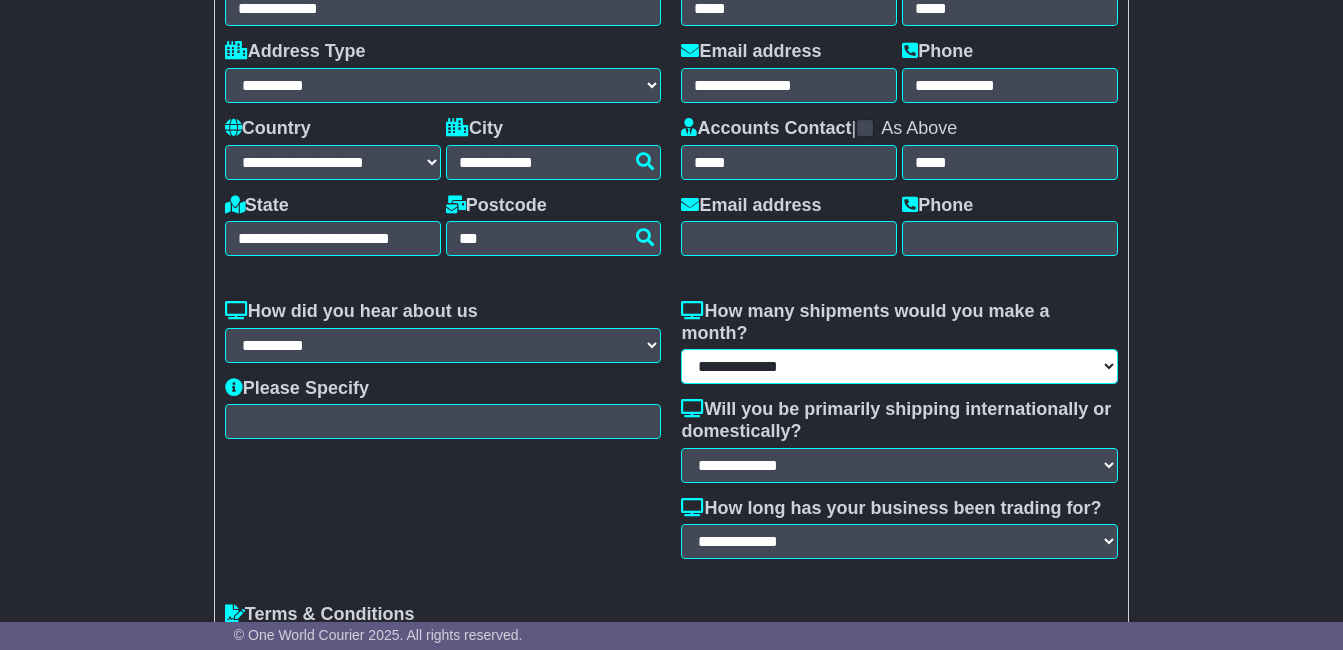 select on "******" 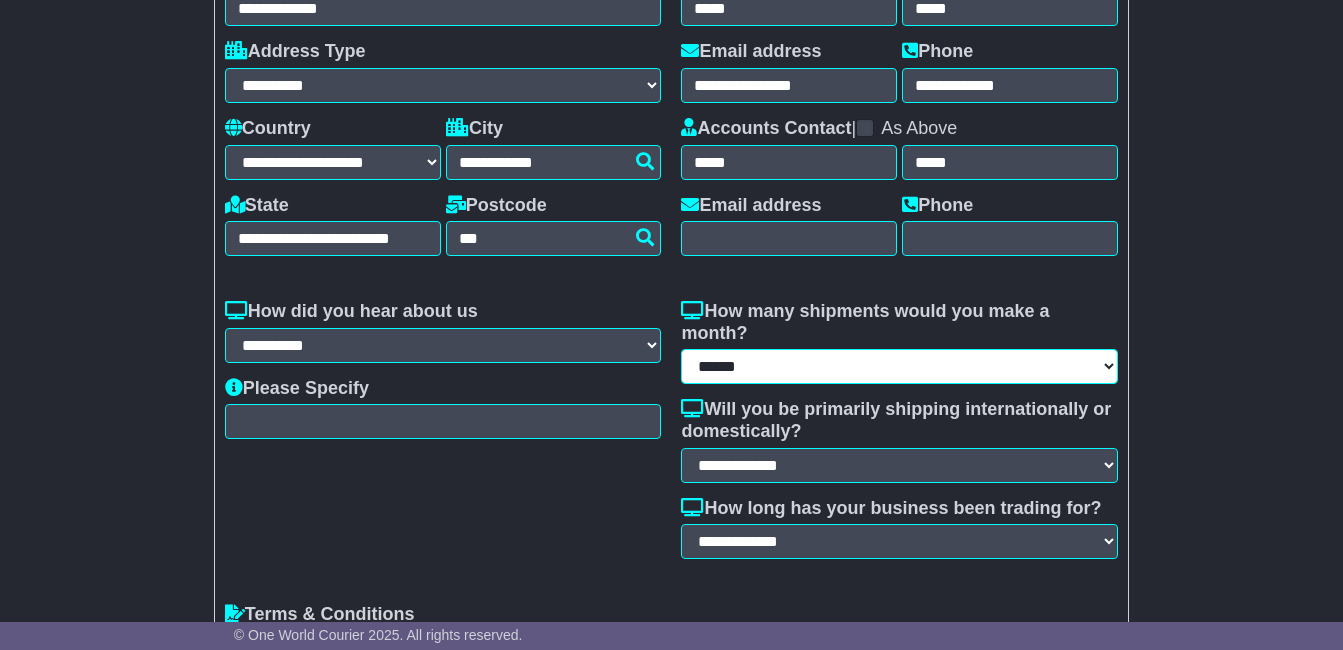 click on "**********" at bounding box center (899, 366) 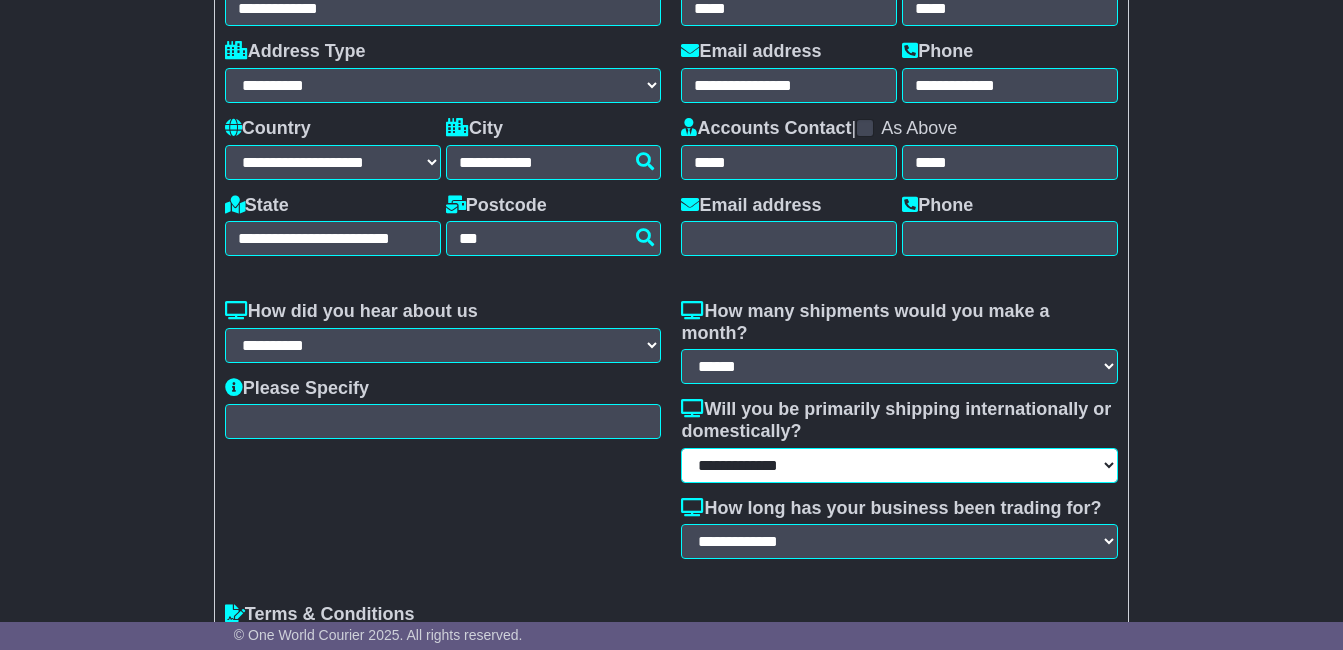 click on "**********" at bounding box center (899, 465) 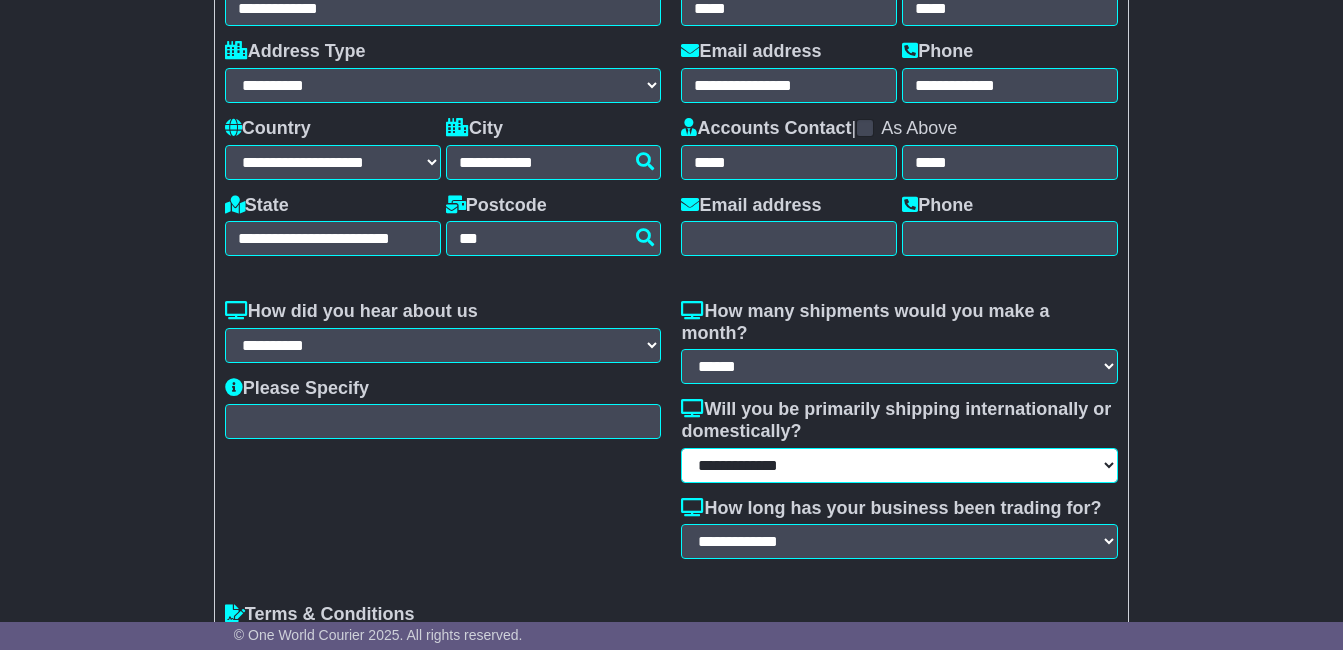 select on "**********" 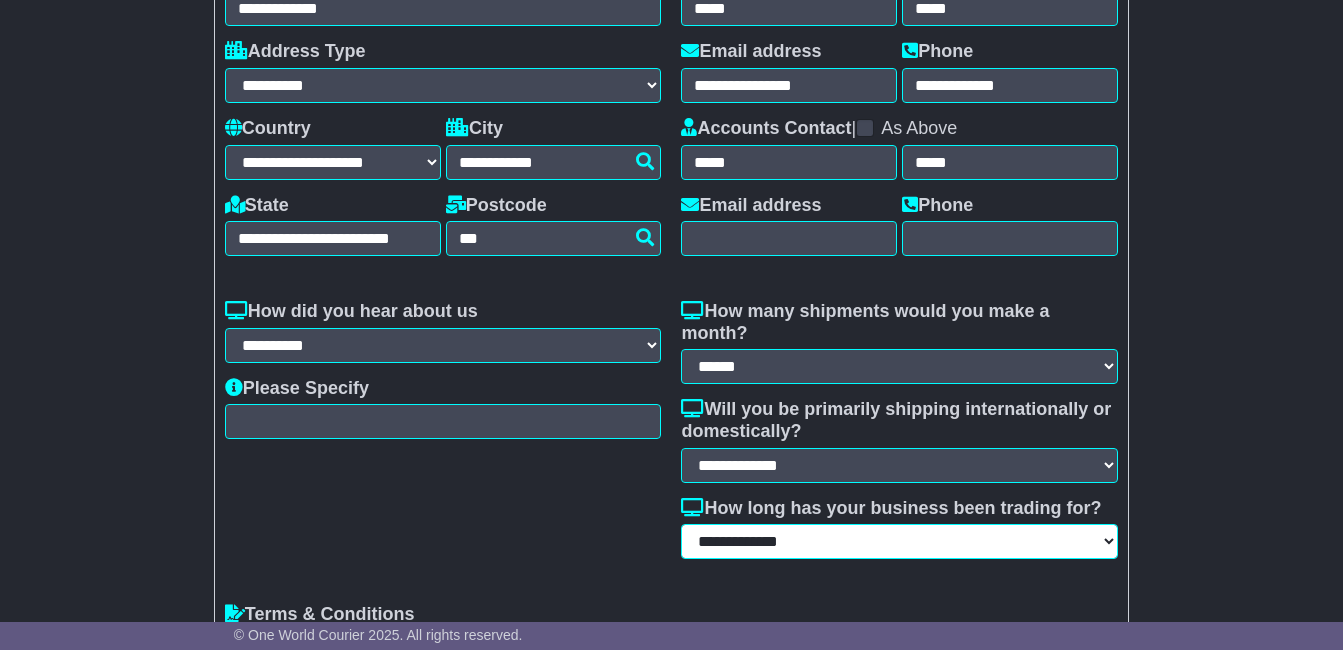 click on "**********" at bounding box center (899, 541) 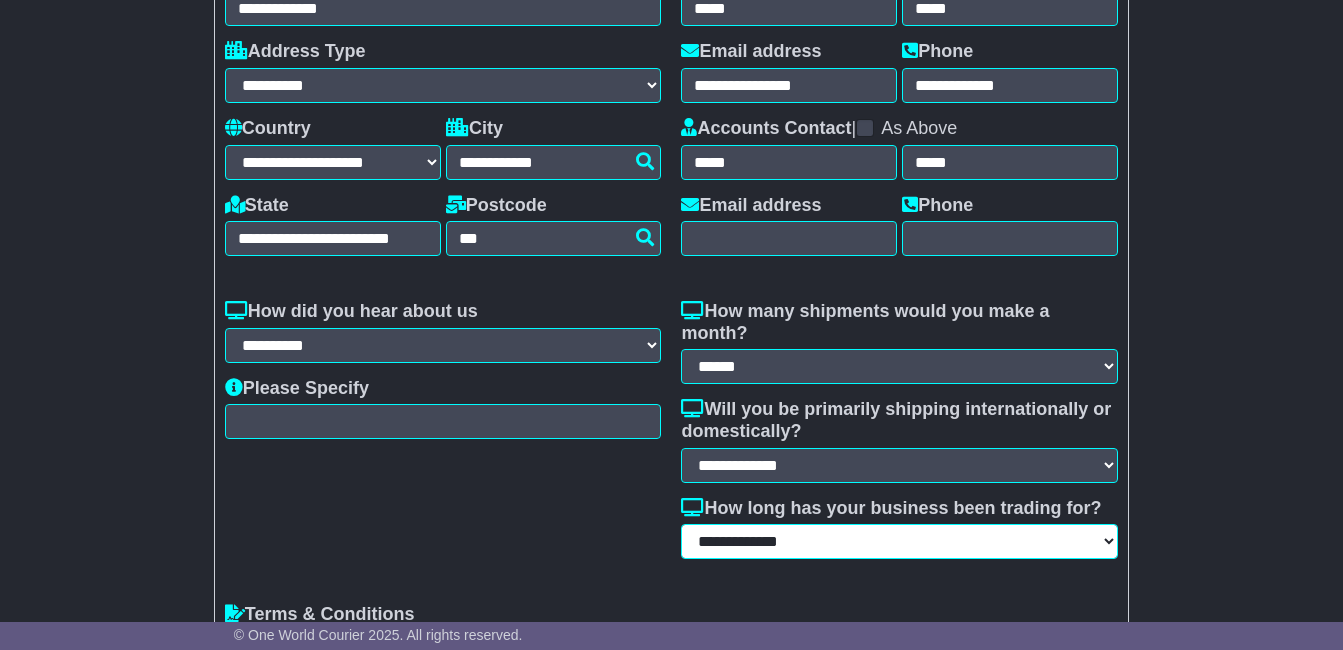 select on "**********" 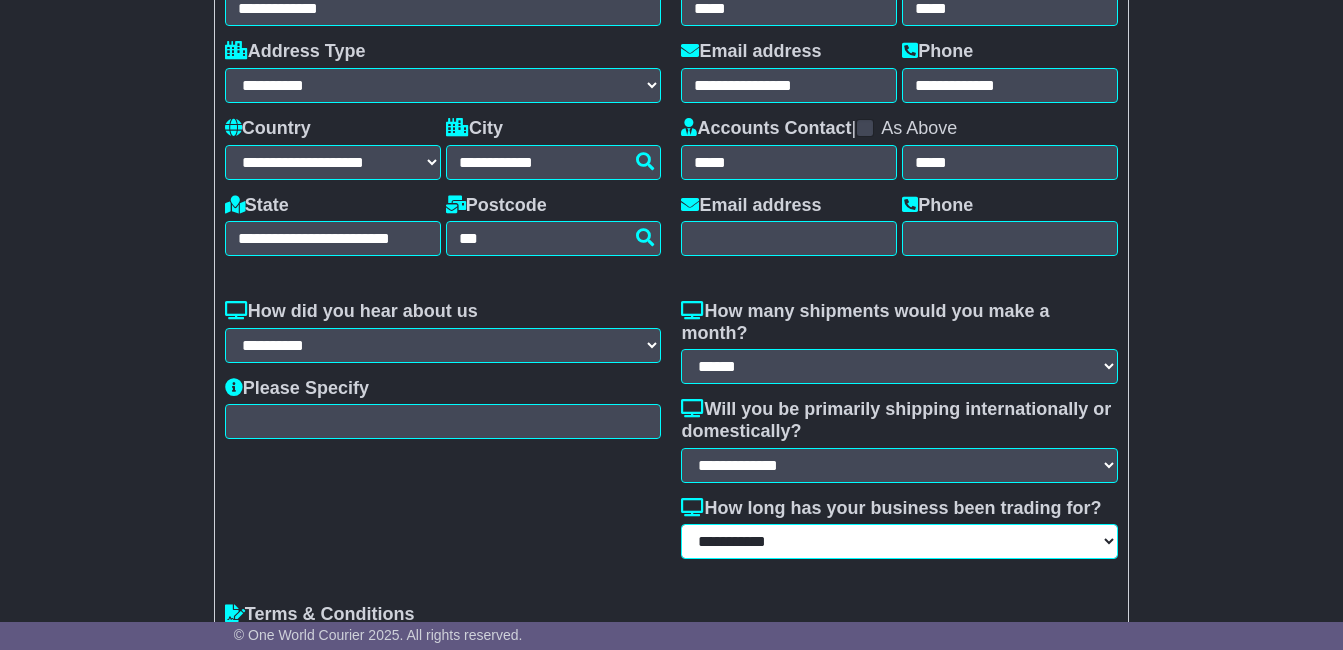 click on "**********" at bounding box center [899, 541] 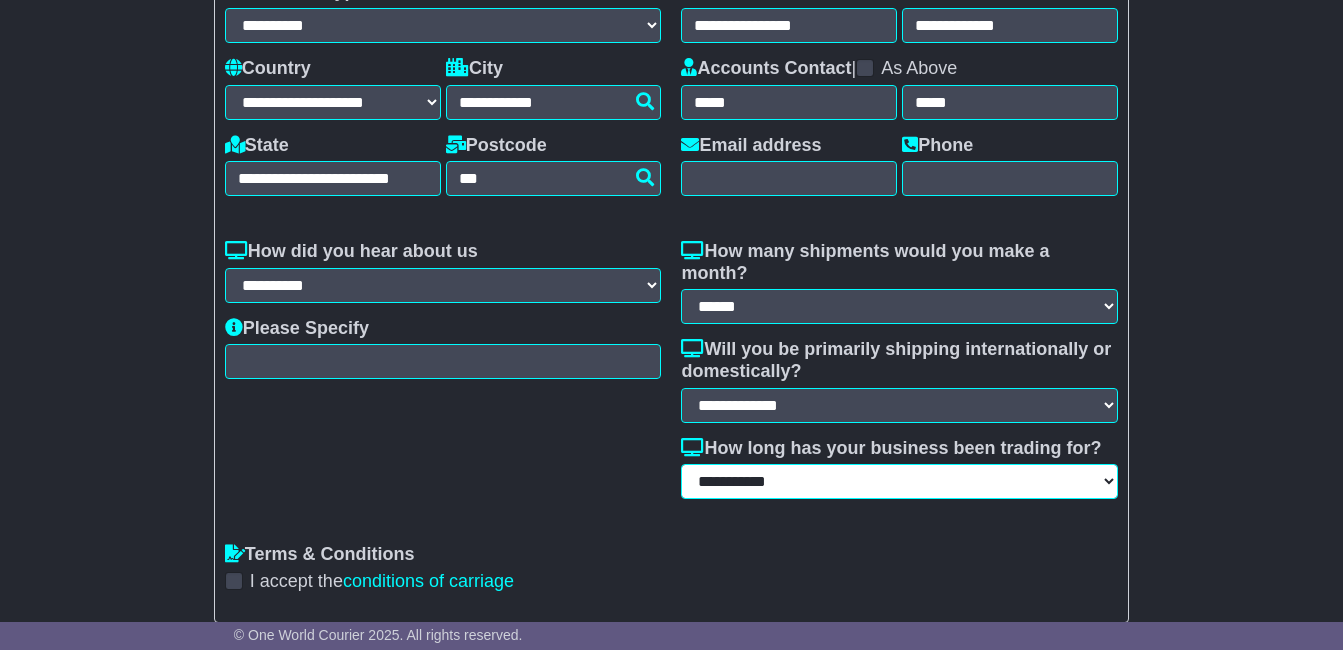 scroll, scrollTop: 406, scrollLeft: 0, axis: vertical 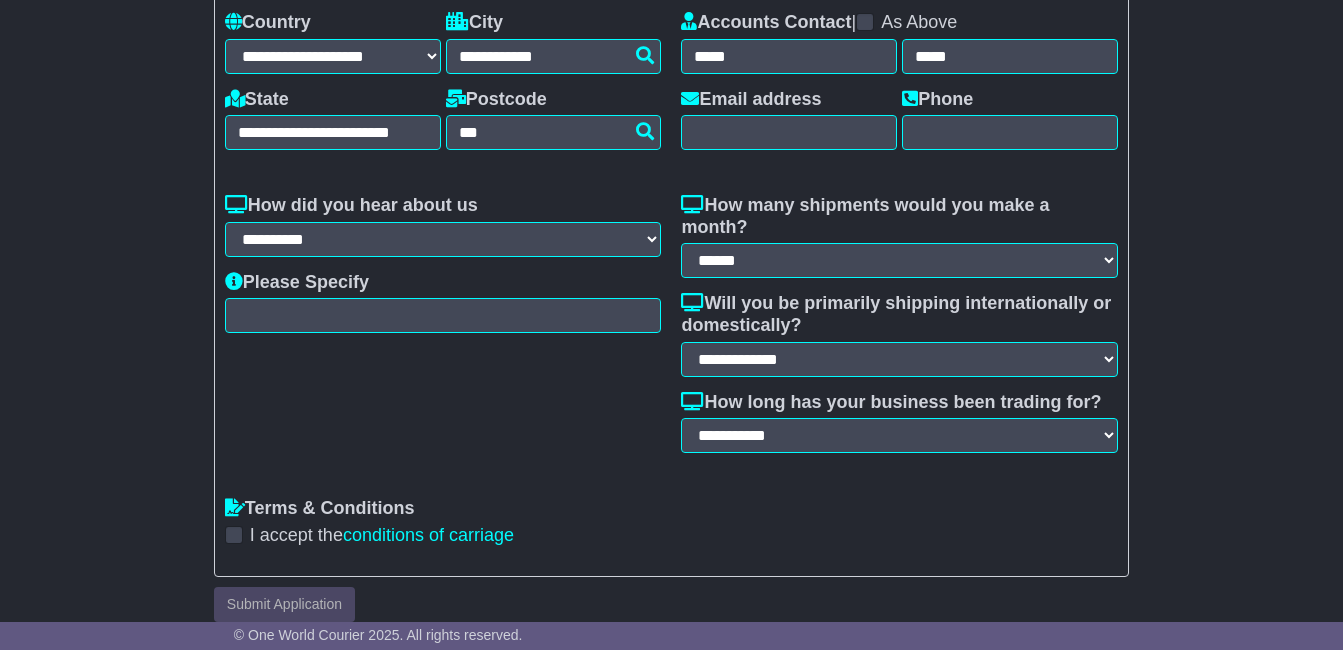 click at bounding box center (234, 535) 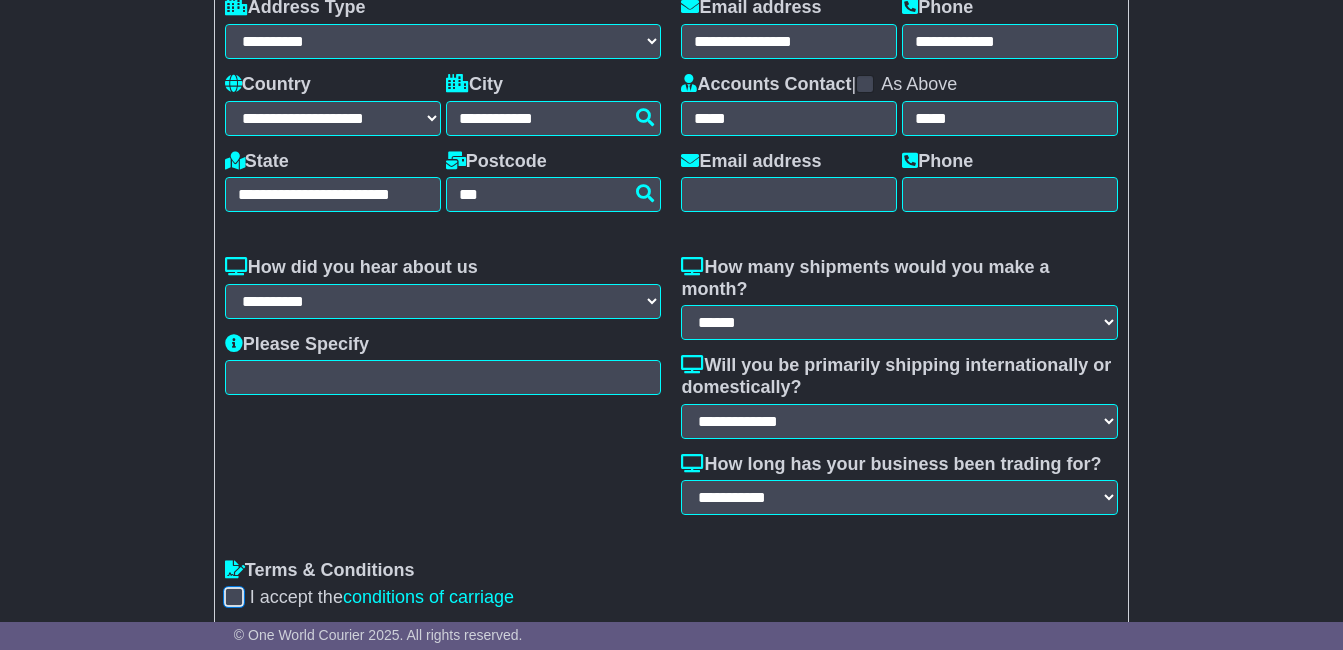 scroll, scrollTop: 406, scrollLeft: 0, axis: vertical 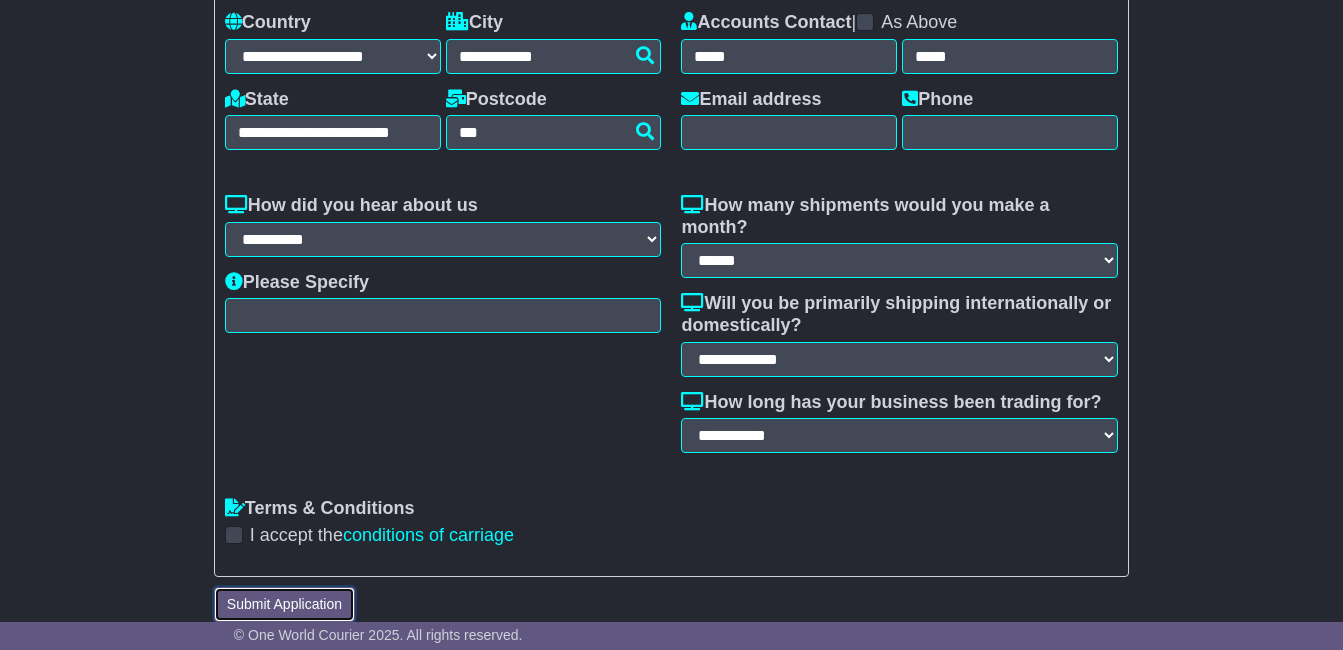click on "Submit Application" at bounding box center [284, 604] 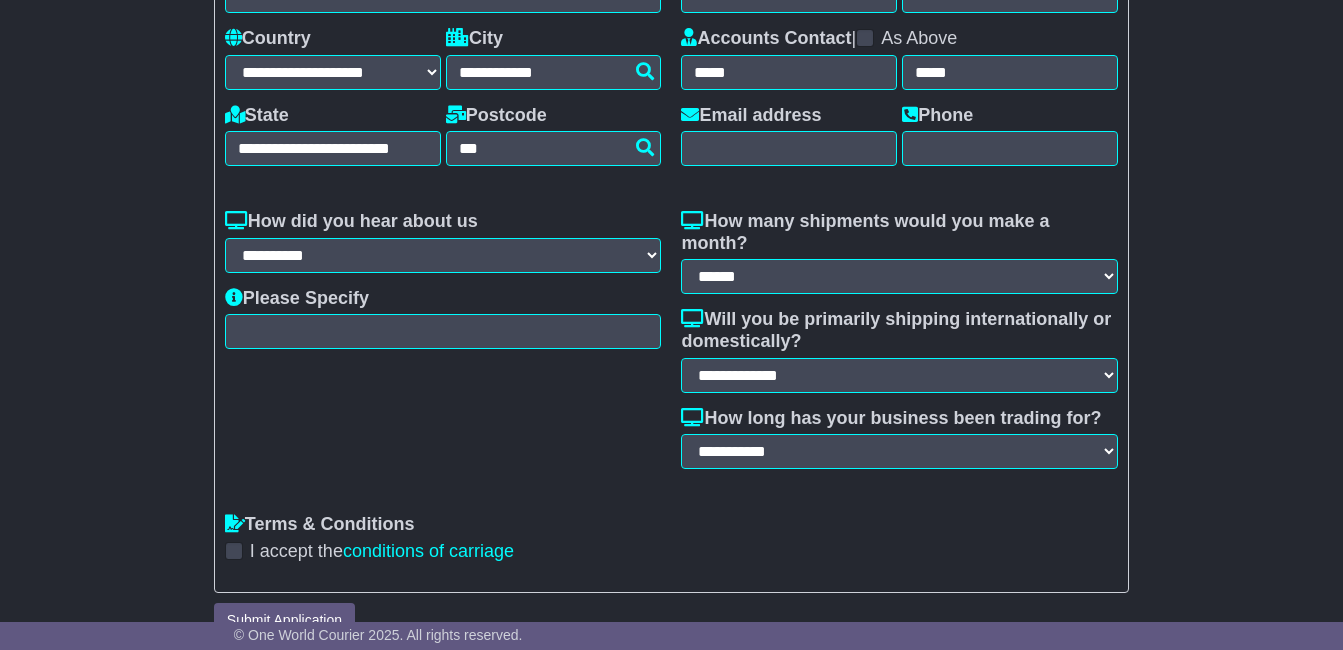 scroll, scrollTop: 406, scrollLeft: 0, axis: vertical 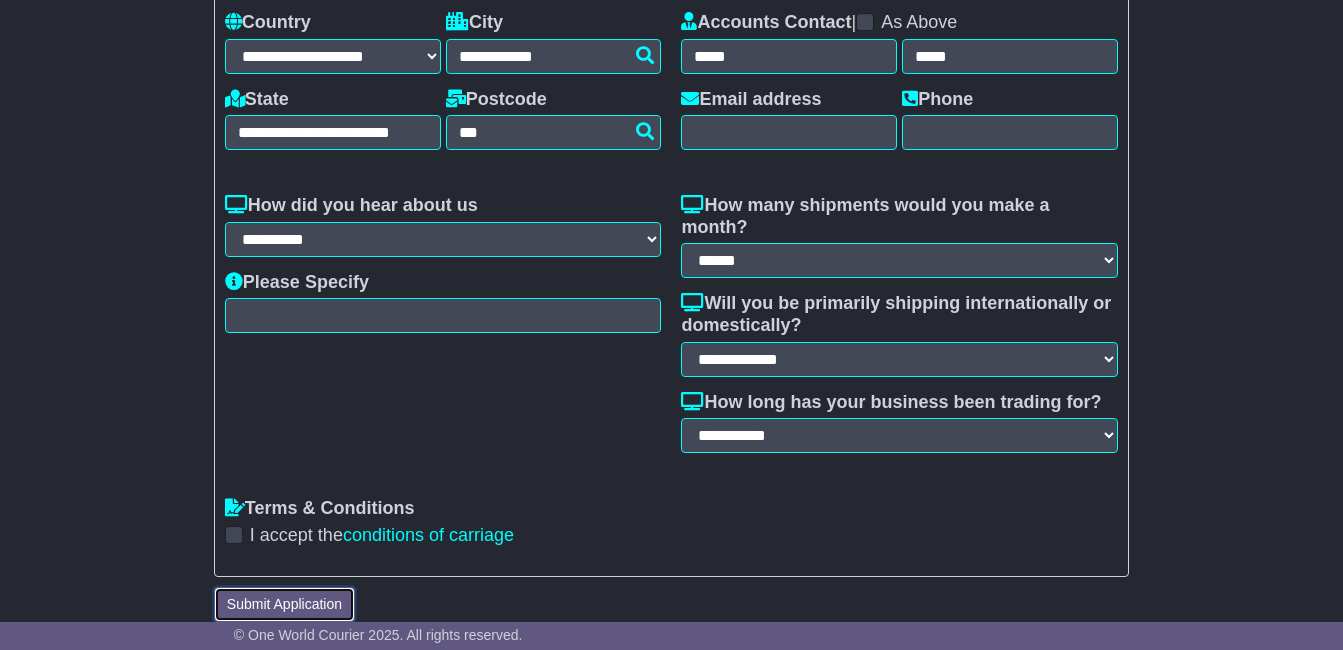 click on "Submit Application" at bounding box center [284, 604] 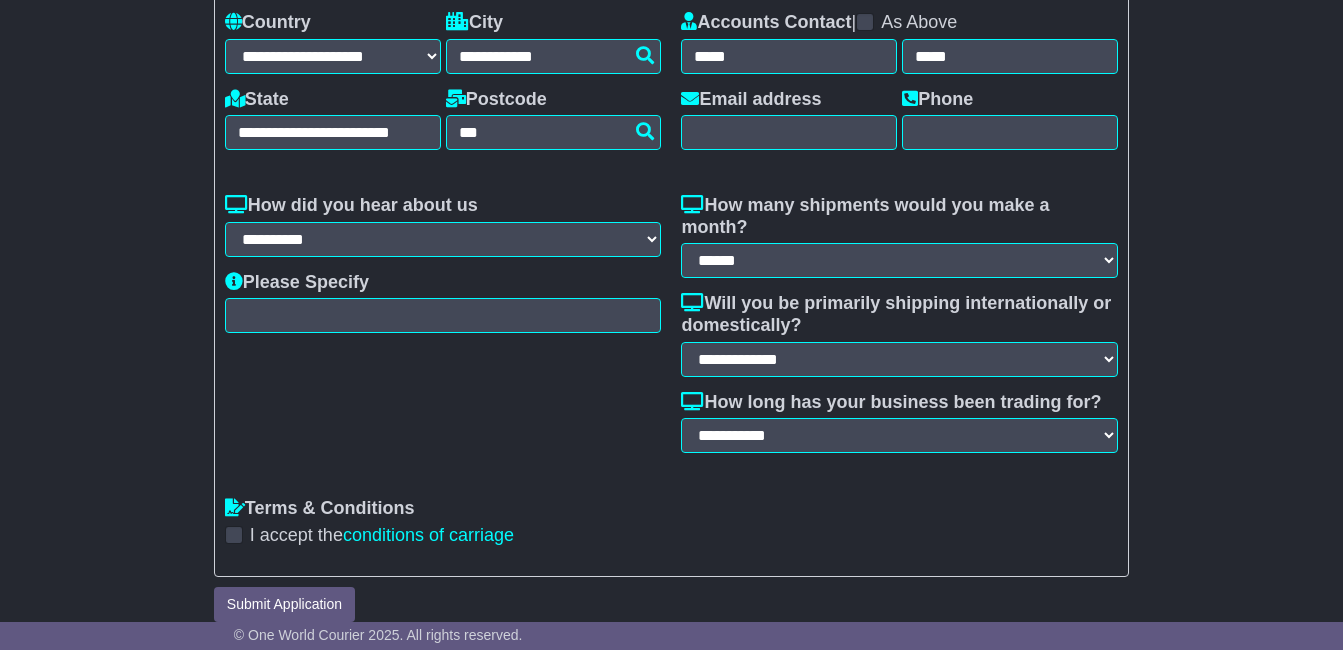 scroll, scrollTop: 0, scrollLeft: 0, axis: both 